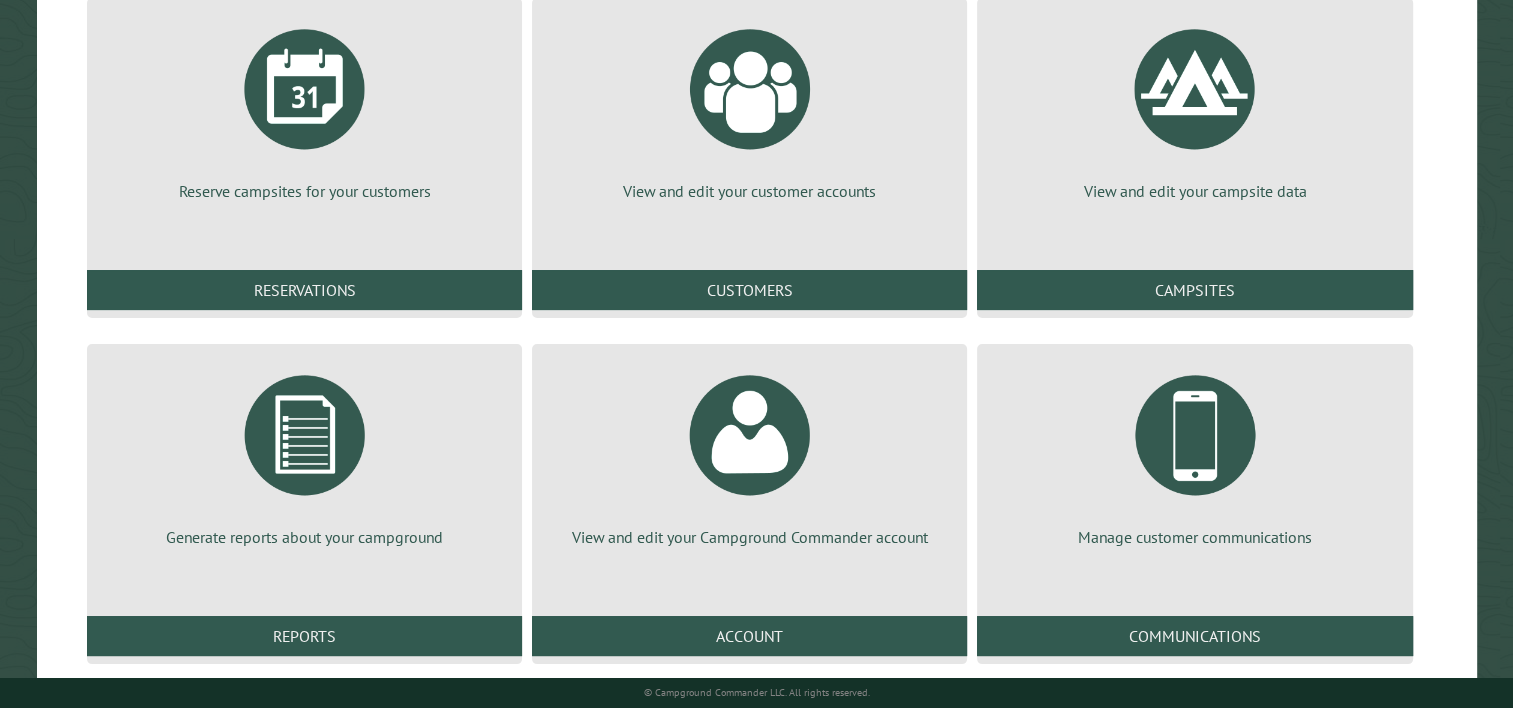 scroll, scrollTop: 293, scrollLeft: 0, axis: vertical 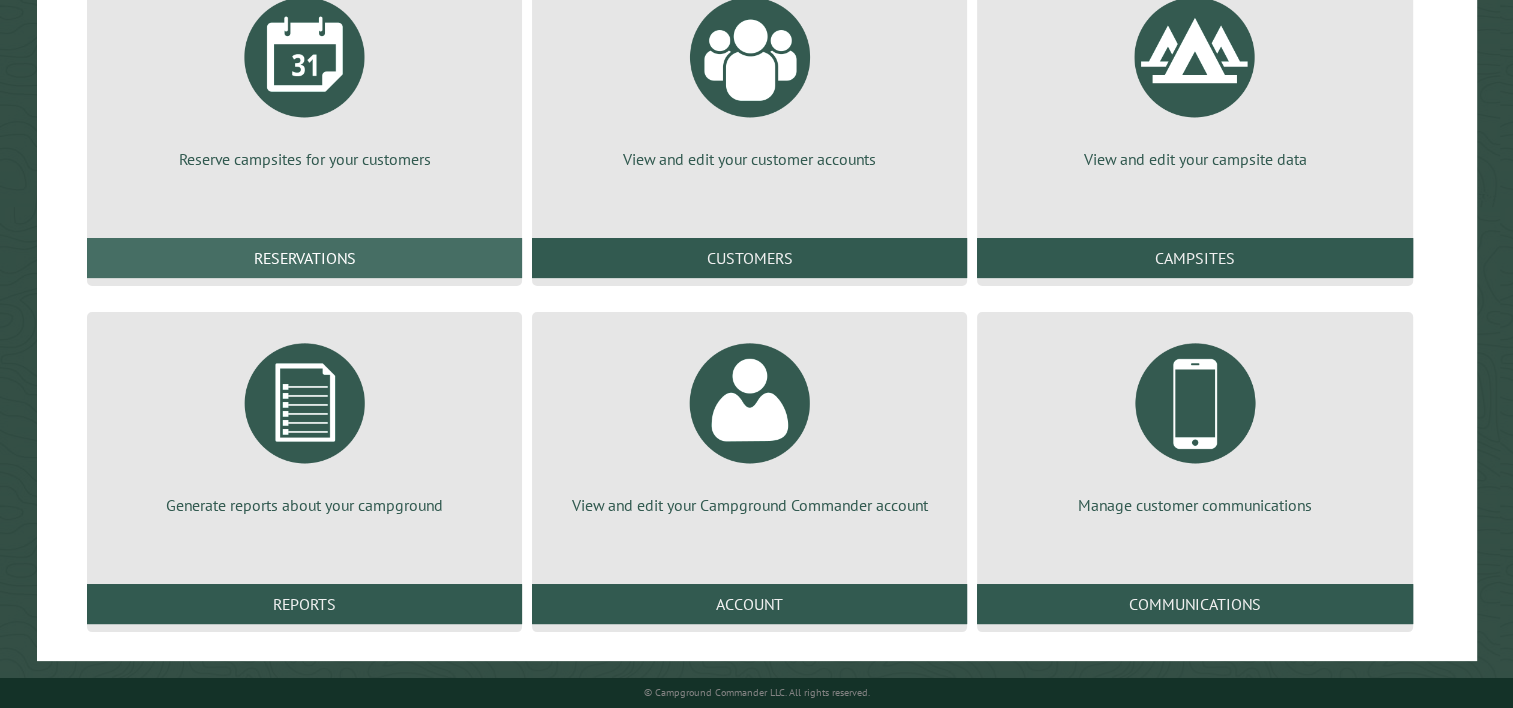 click on "Reservations" at bounding box center [304, 258] 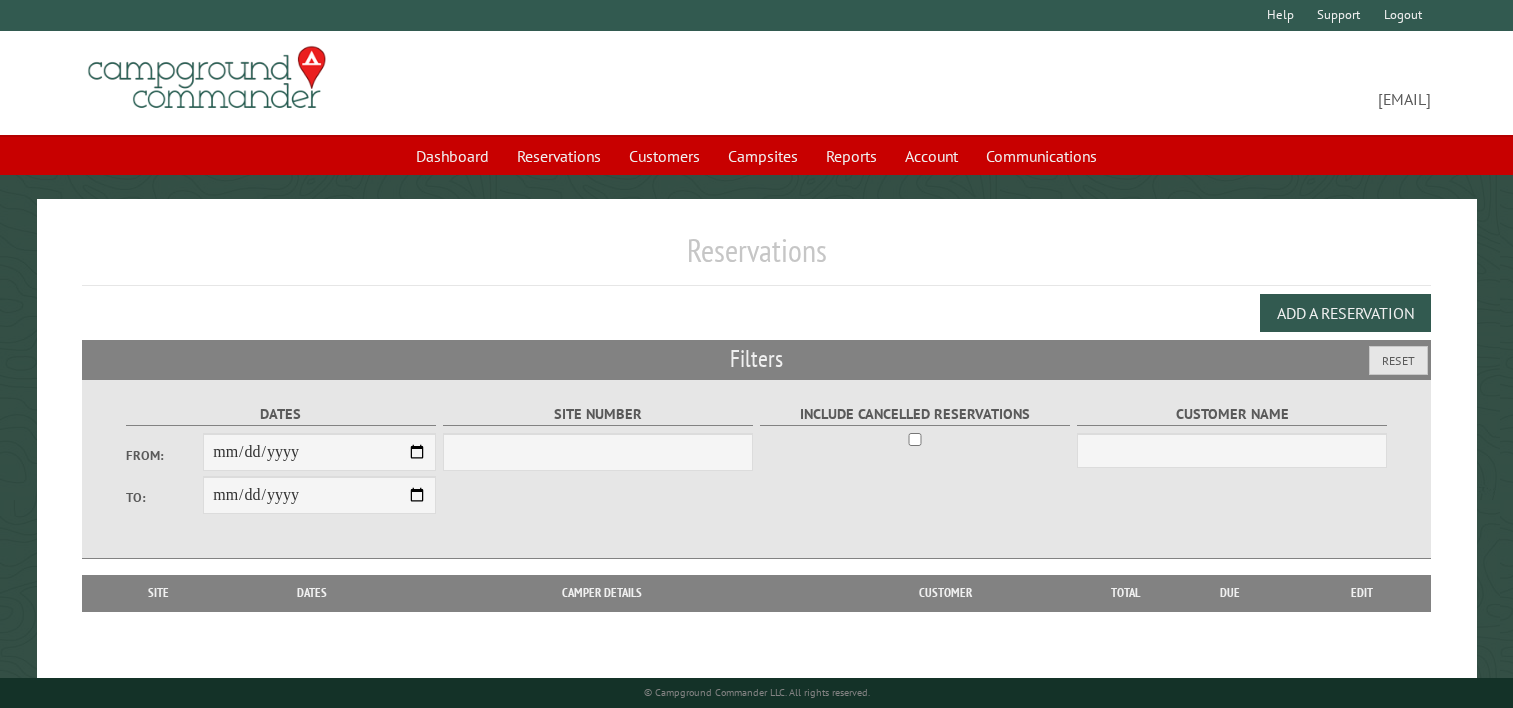 scroll, scrollTop: 0, scrollLeft: 0, axis: both 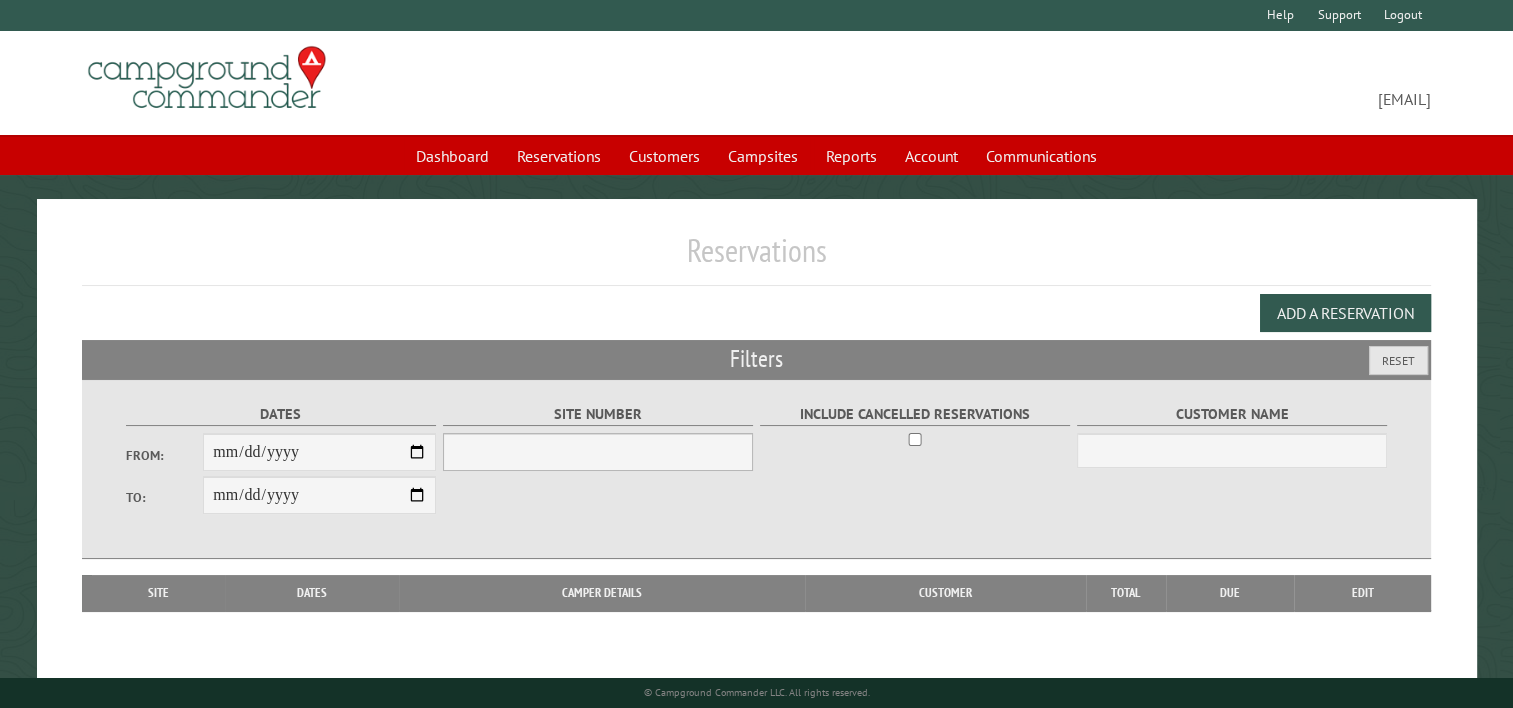 select on "***" 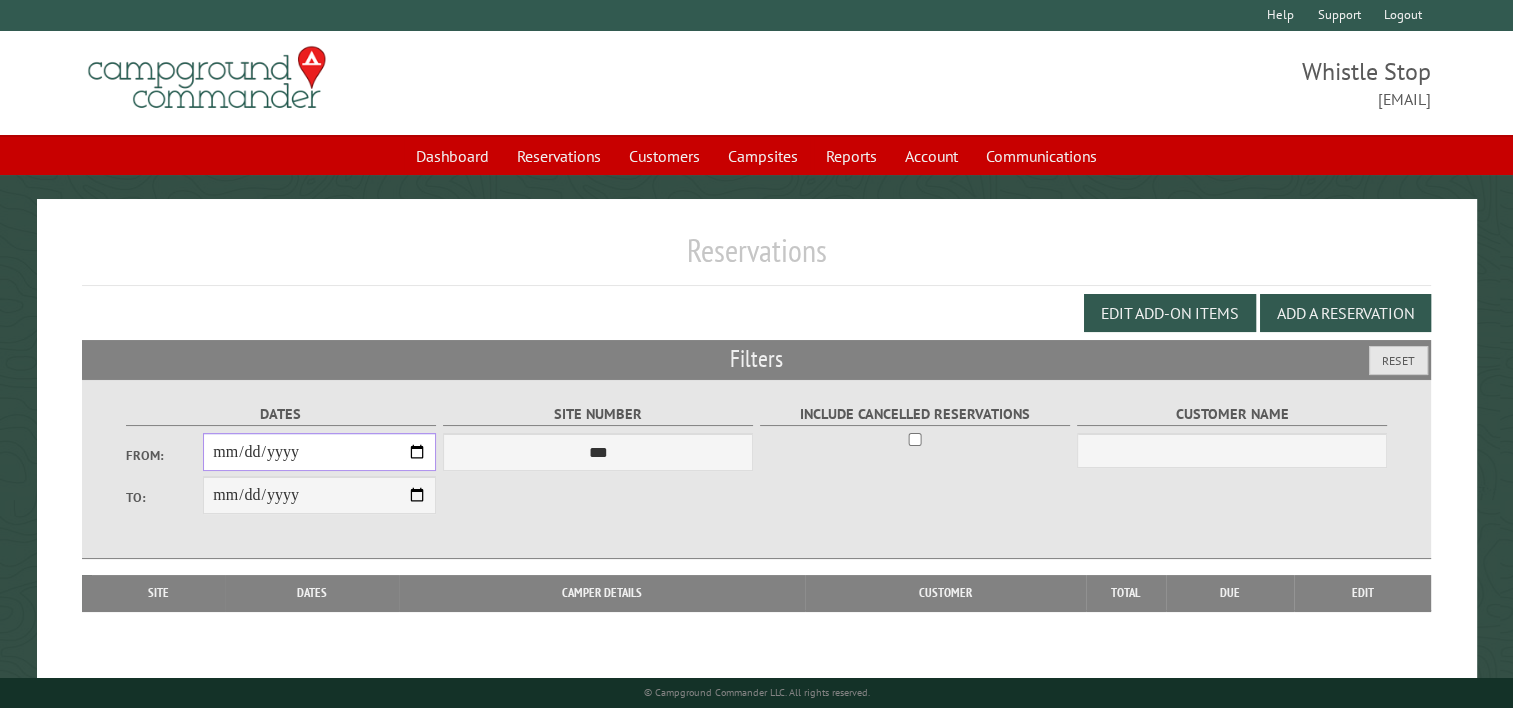 click on "From:" at bounding box center (319, 452) 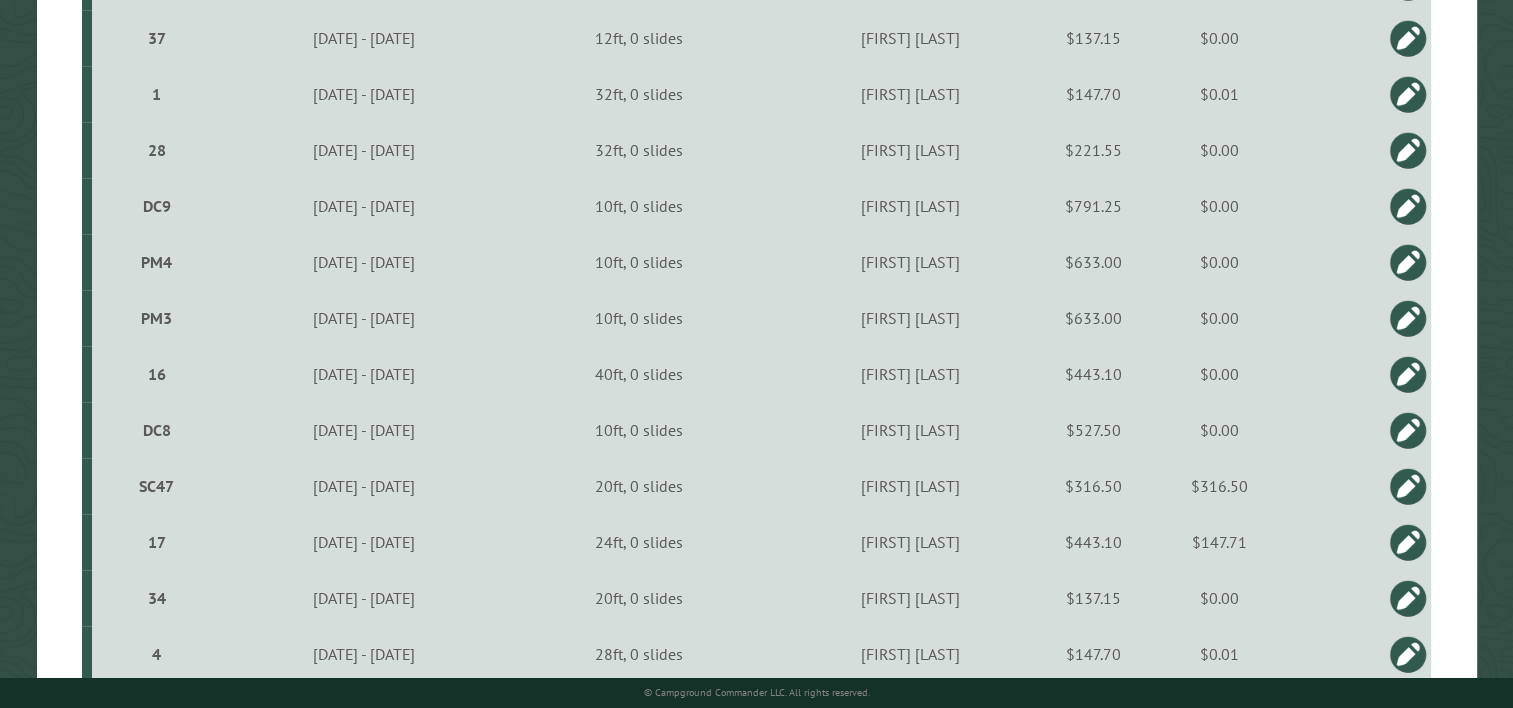 scroll, scrollTop: 2100, scrollLeft: 0, axis: vertical 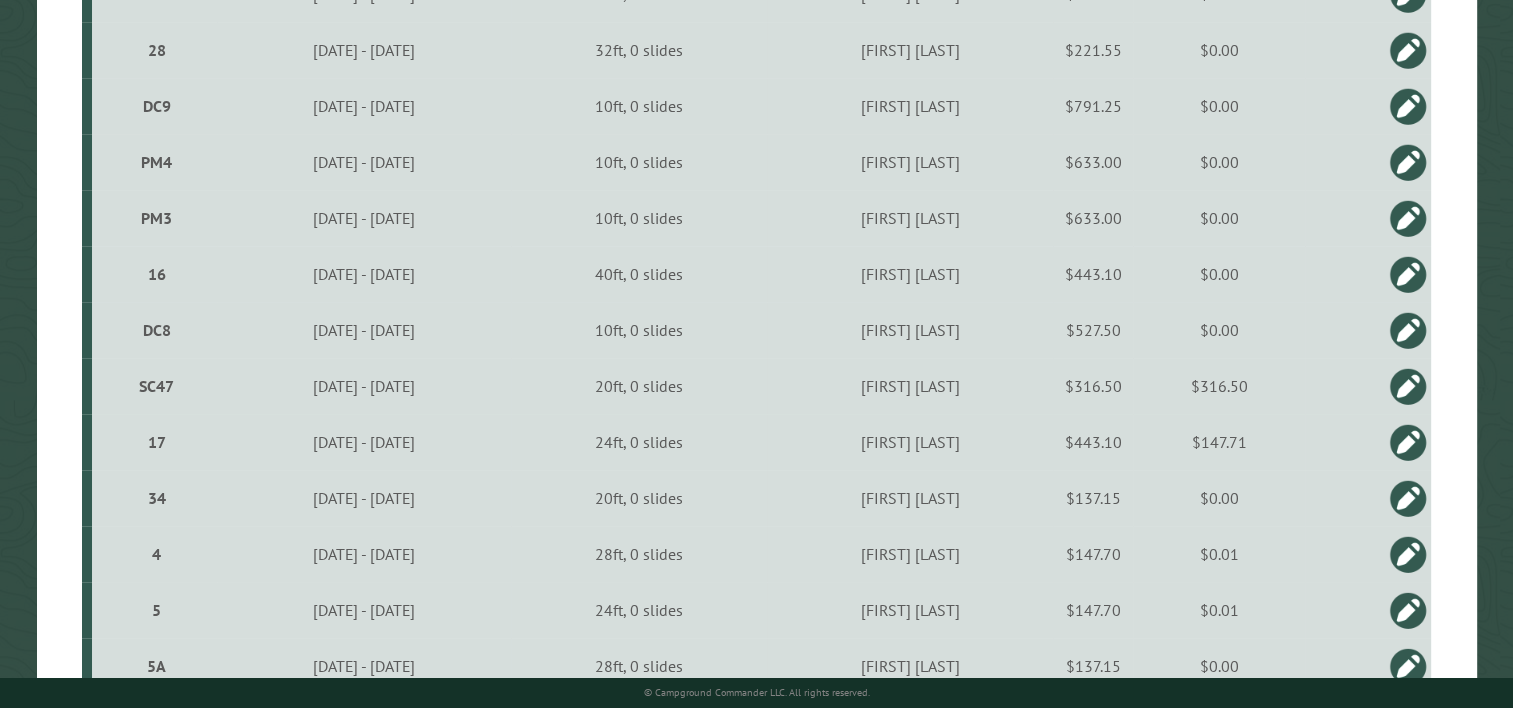 click on "$443.10" at bounding box center (1093, 442) 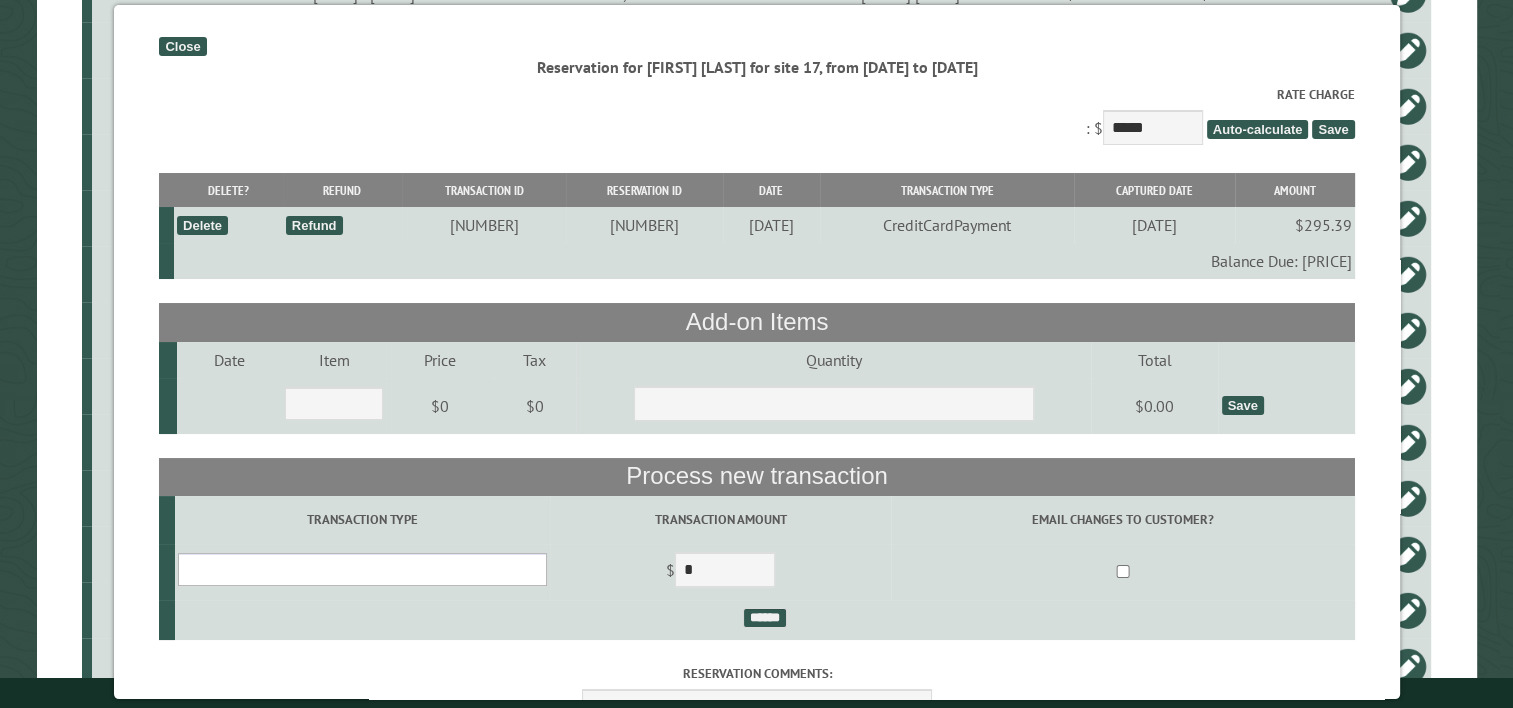 click on "**********" at bounding box center [362, 569] 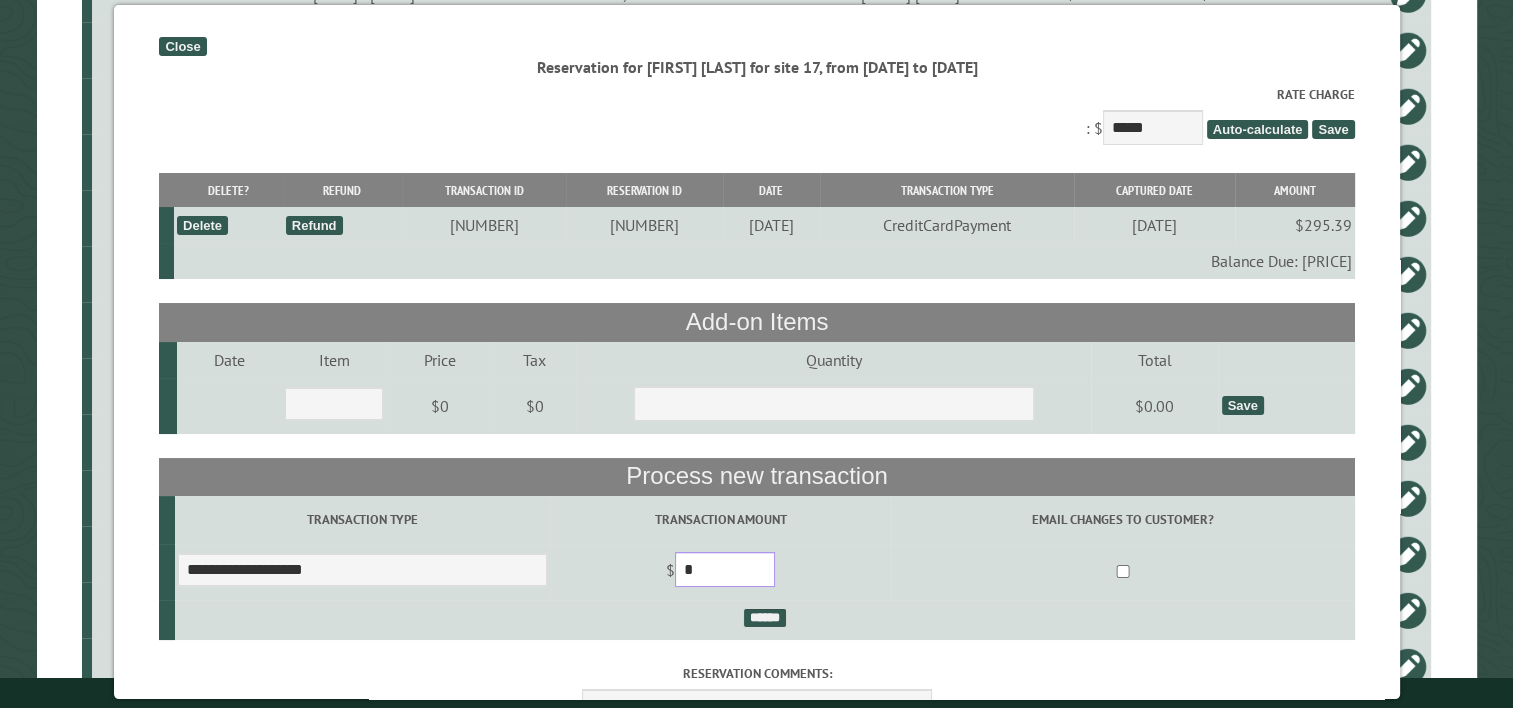 drag, startPoint x: 750, startPoint y: 581, endPoint x: 649, endPoint y: 588, distance: 101.24229 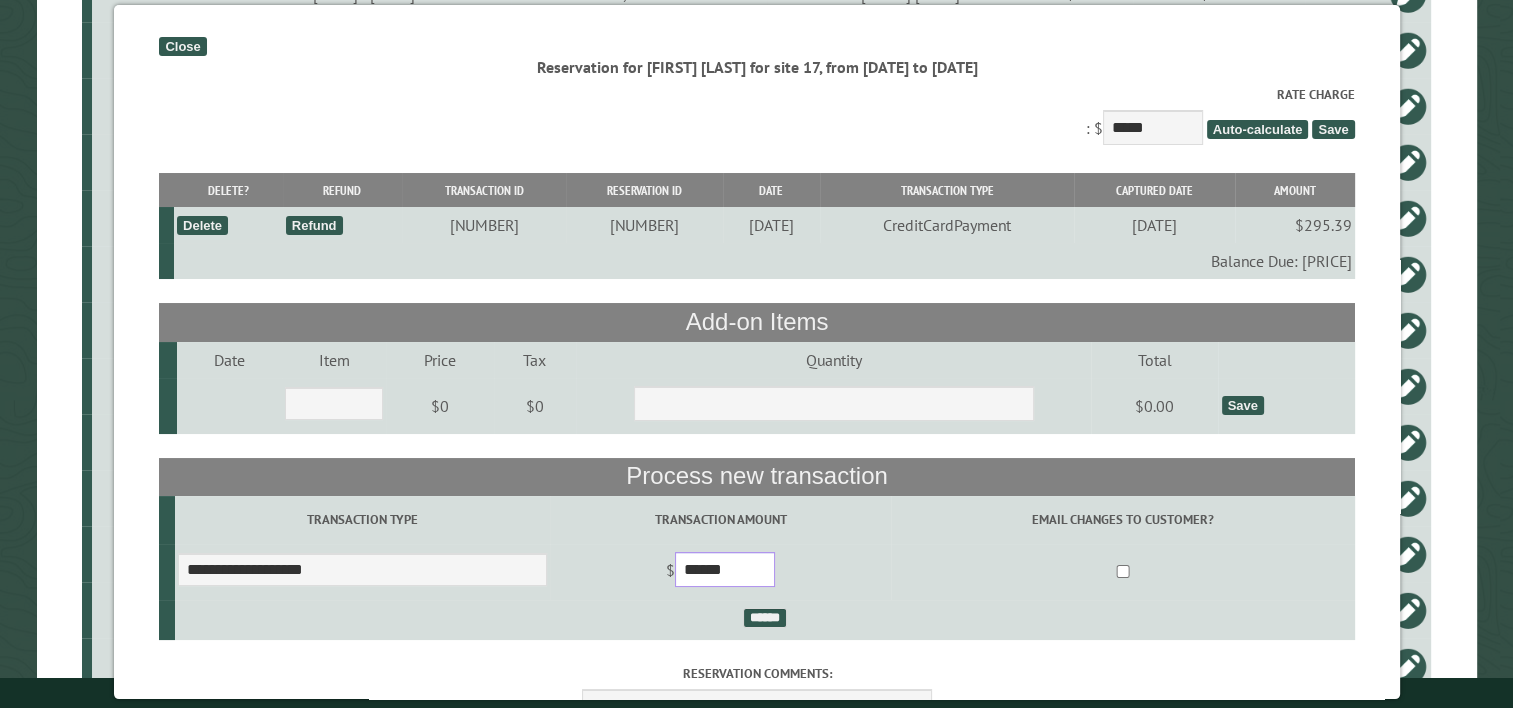 type on "******" 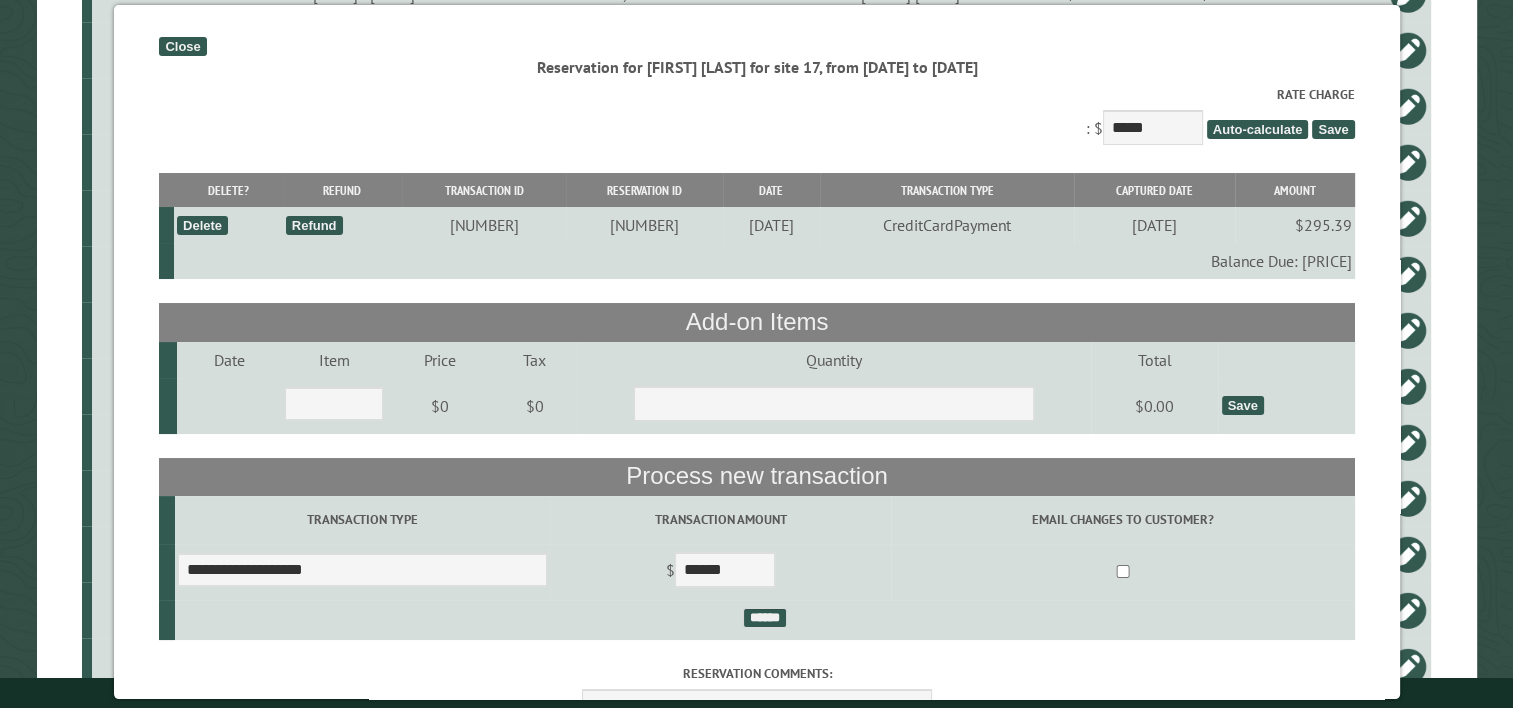 click on "Close" at bounding box center [182, 46] 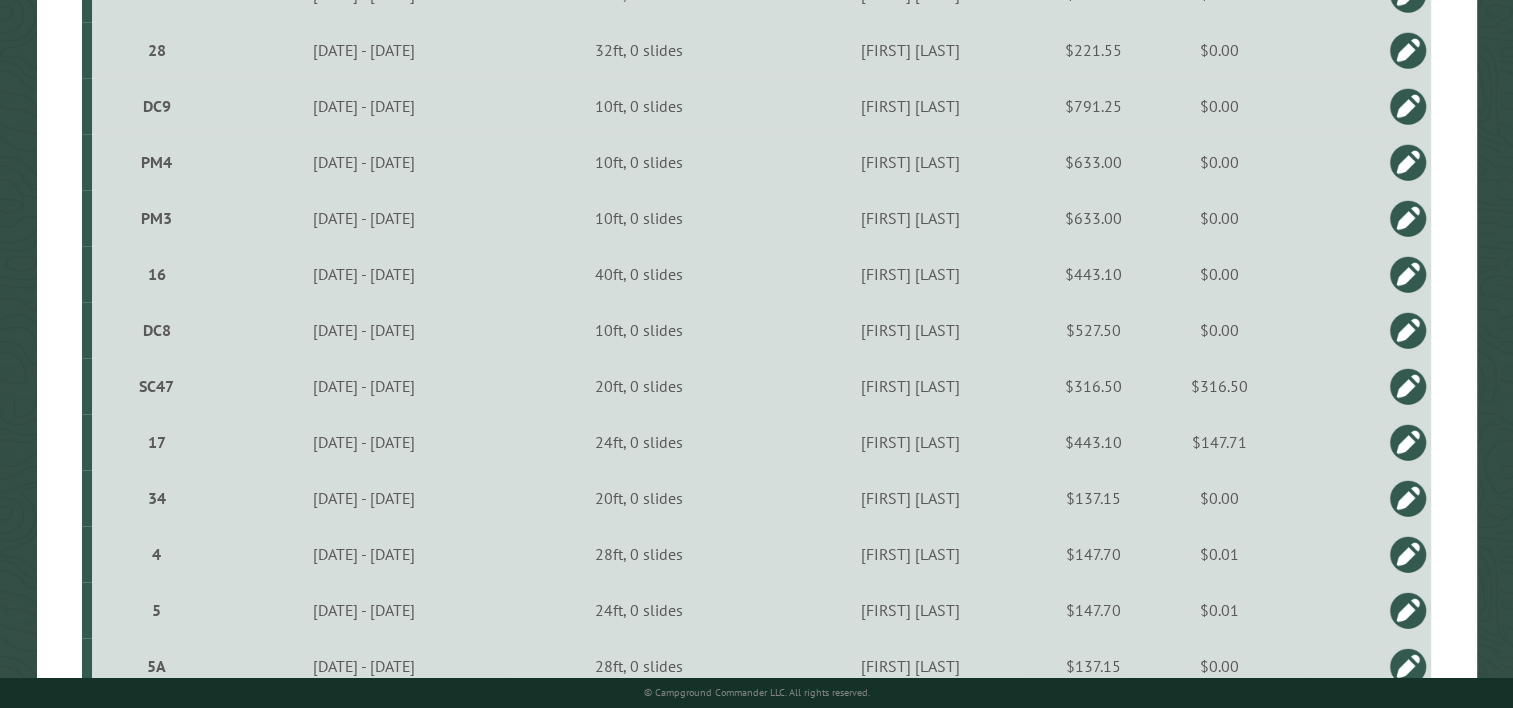 click on "$147.71" at bounding box center (1219, 442) 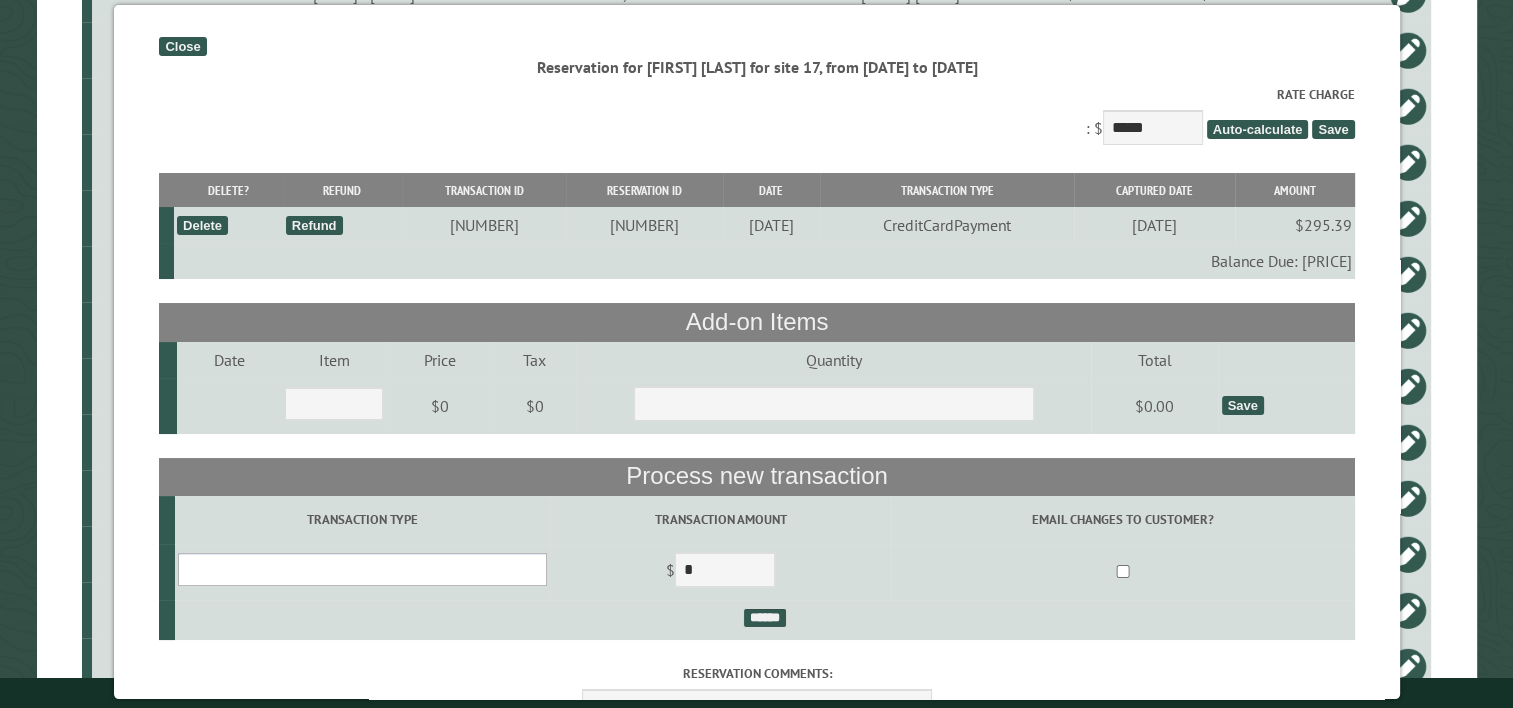 click on "**********" at bounding box center [362, 569] 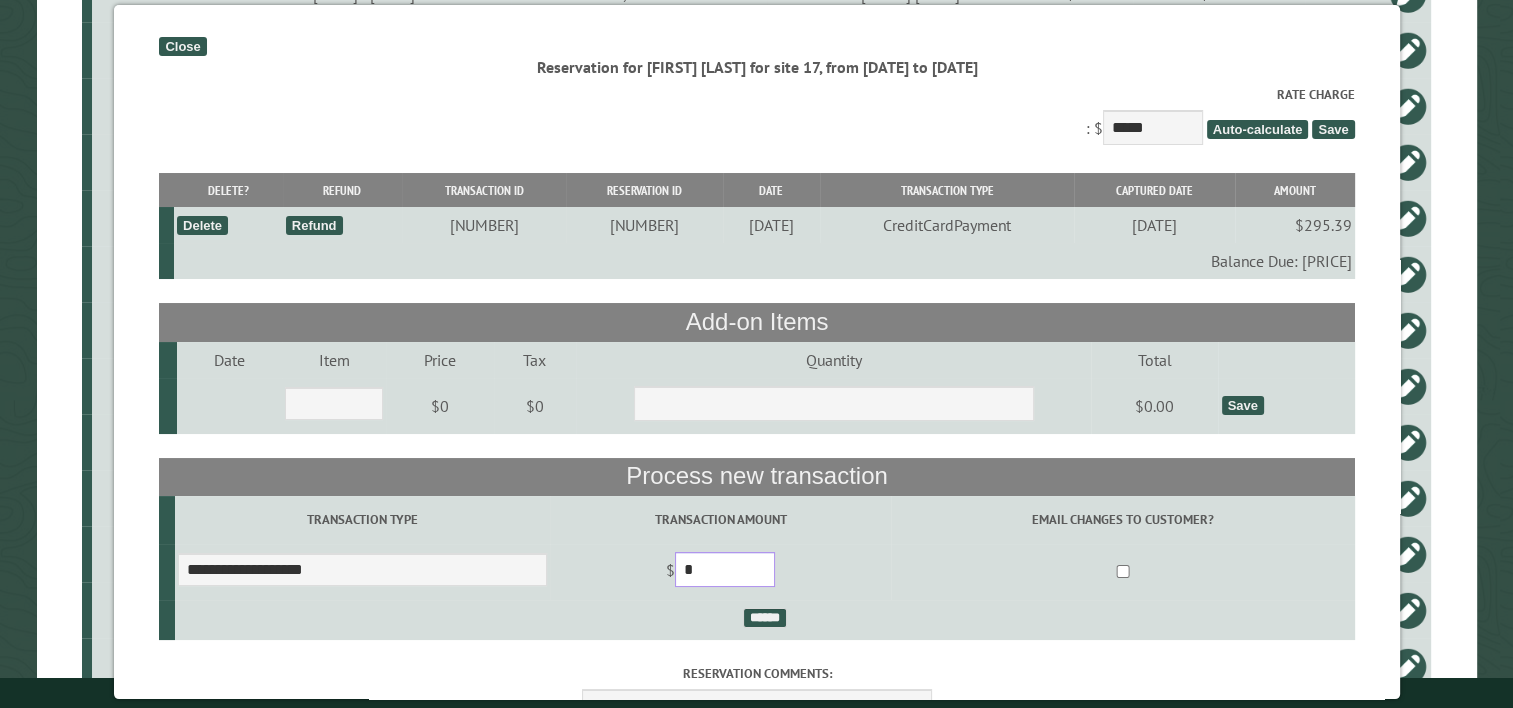 drag, startPoint x: 748, startPoint y: 581, endPoint x: 619, endPoint y: 600, distance: 130.39172 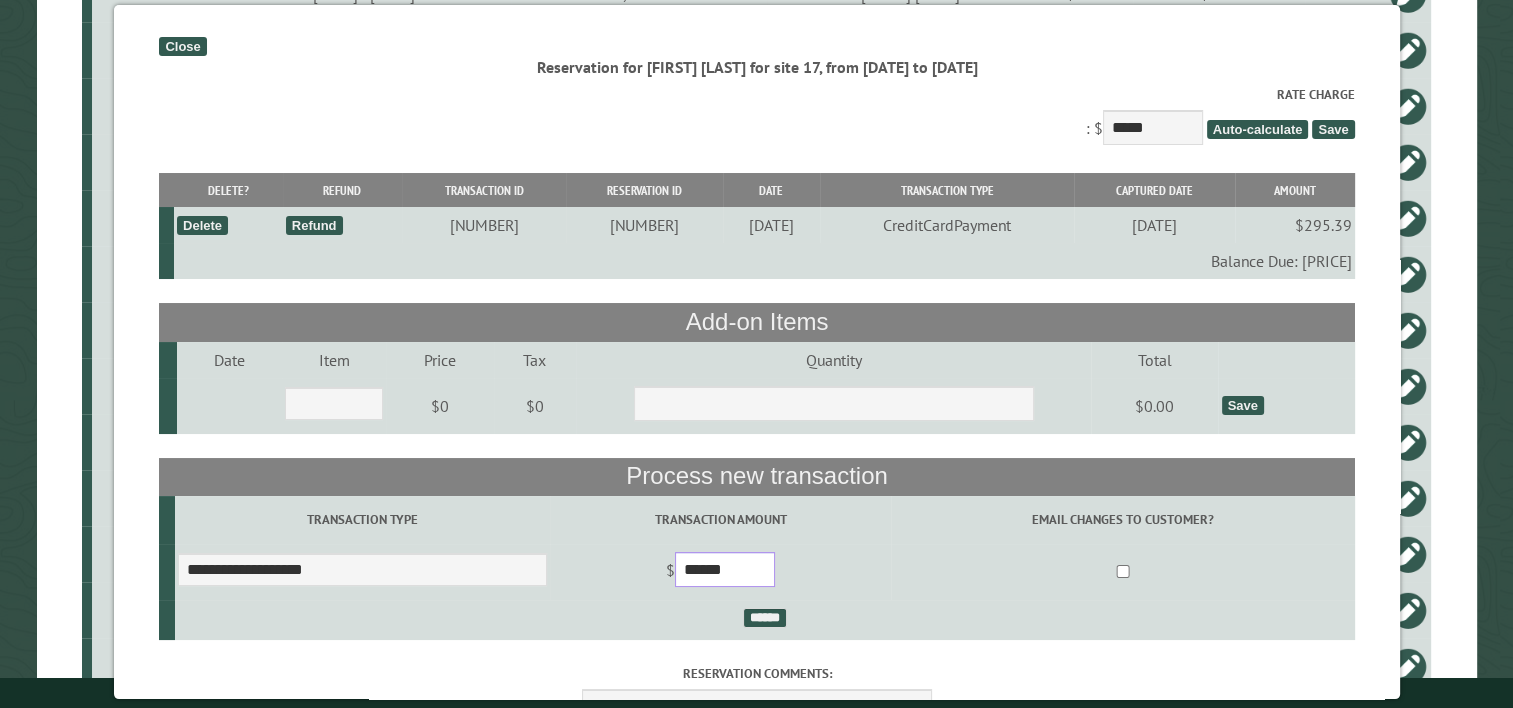 type on "******" 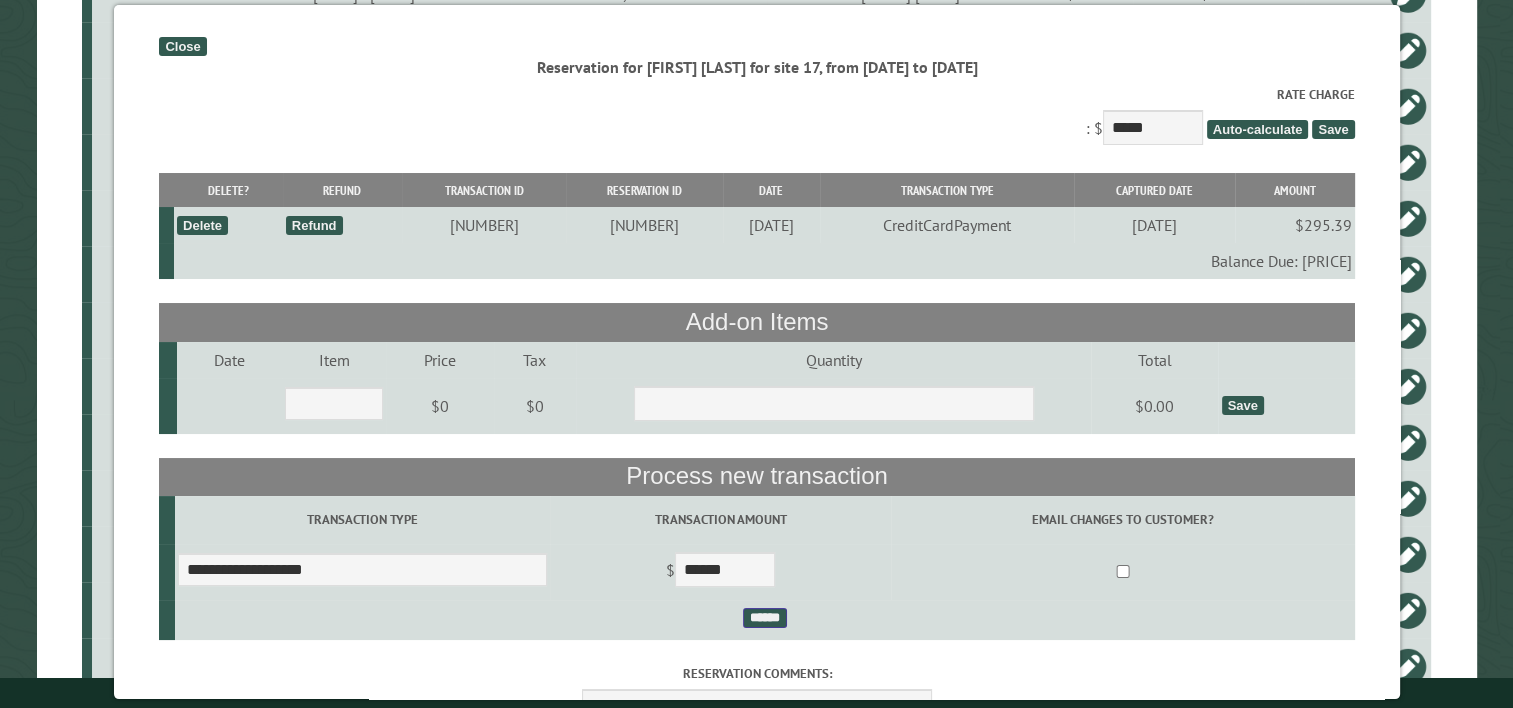 click on "******" at bounding box center [764, 618] 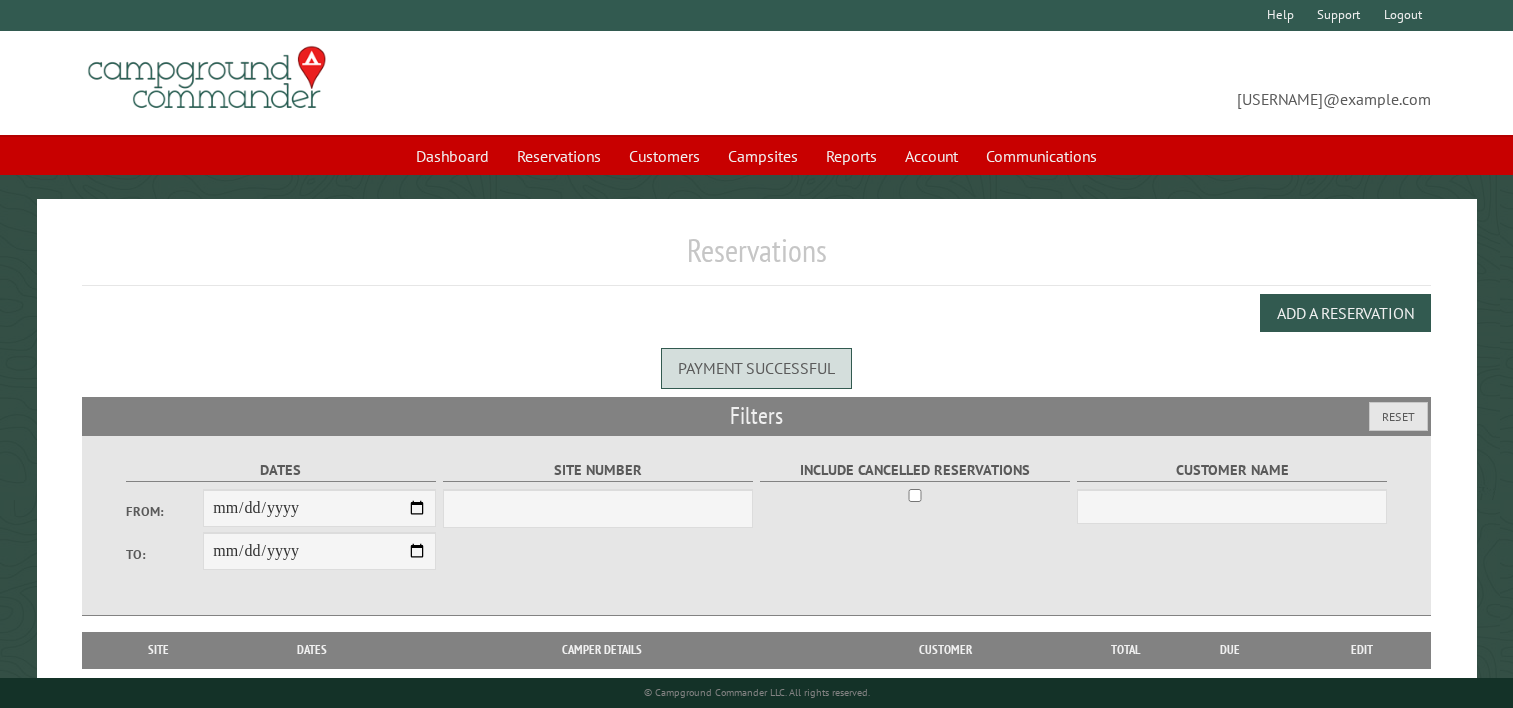 scroll, scrollTop: 0, scrollLeft: 0, axis: both 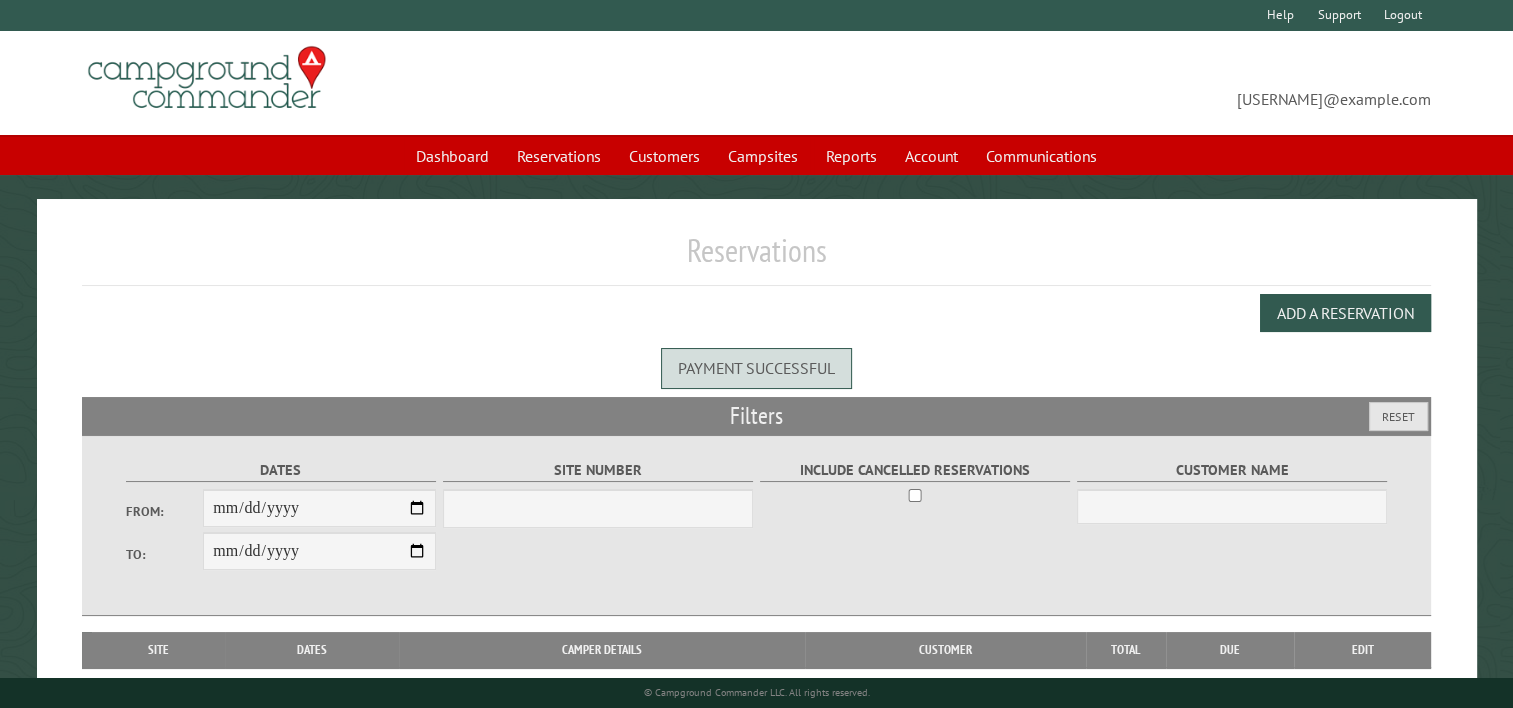 select on "***" 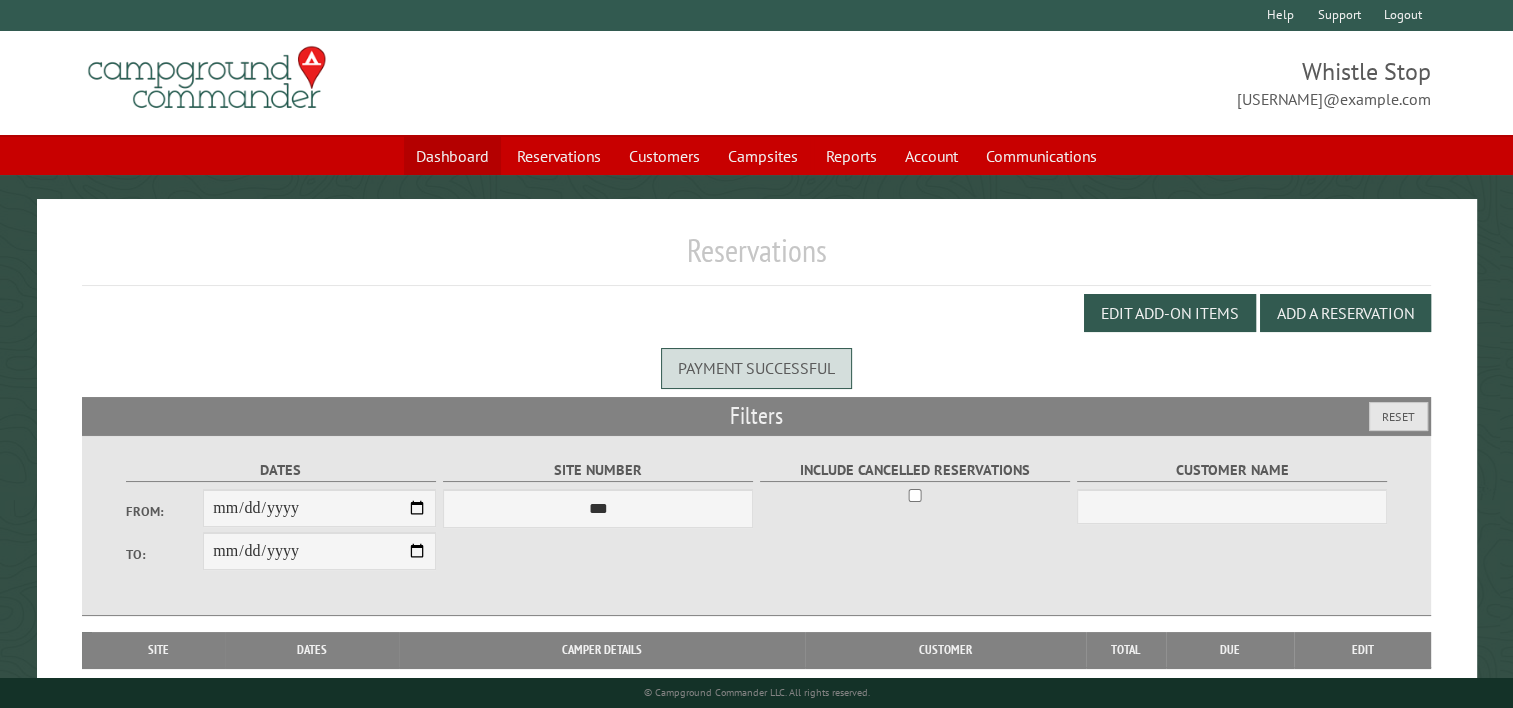 click on "Dashboard" at bounding box center [452, 156] 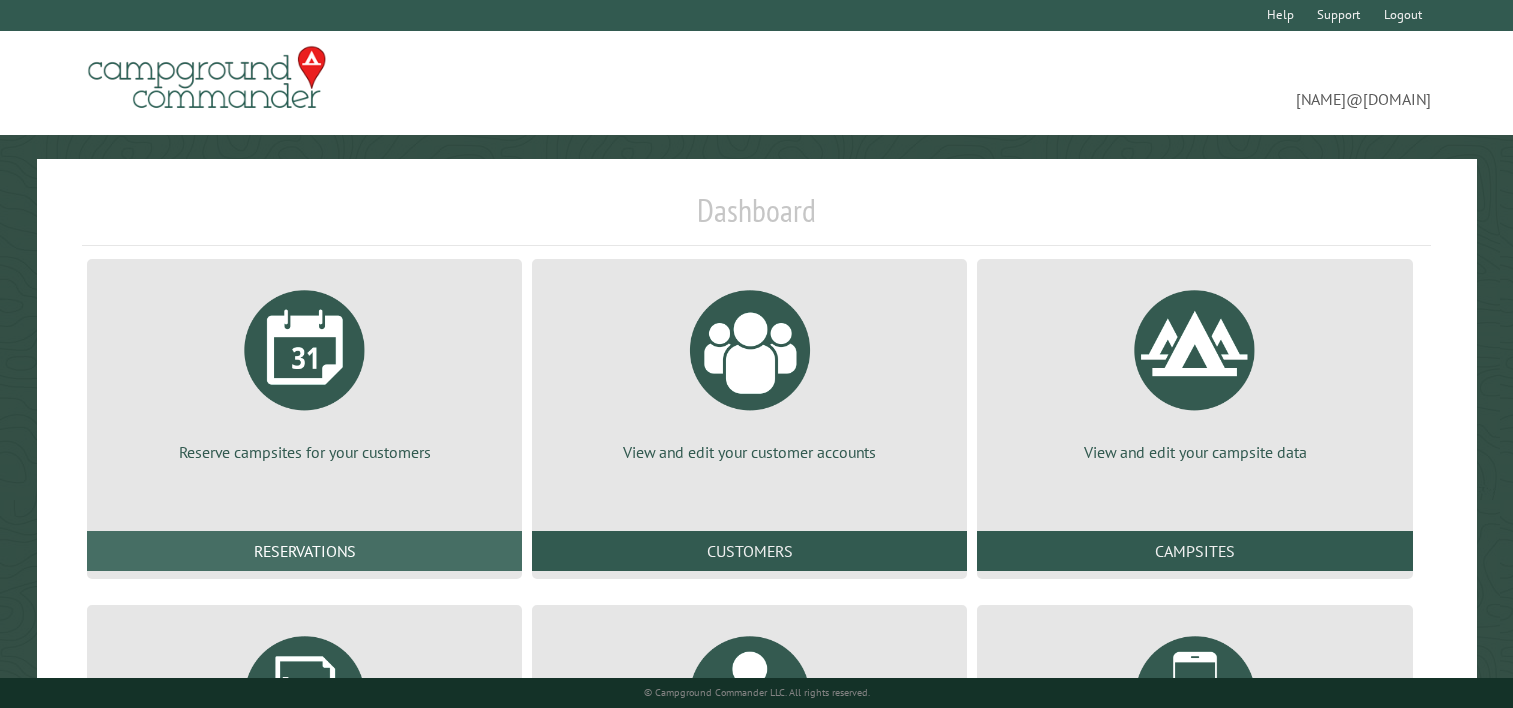 scroll, scrollTop: 0, scrollLeft: 0, axis: both 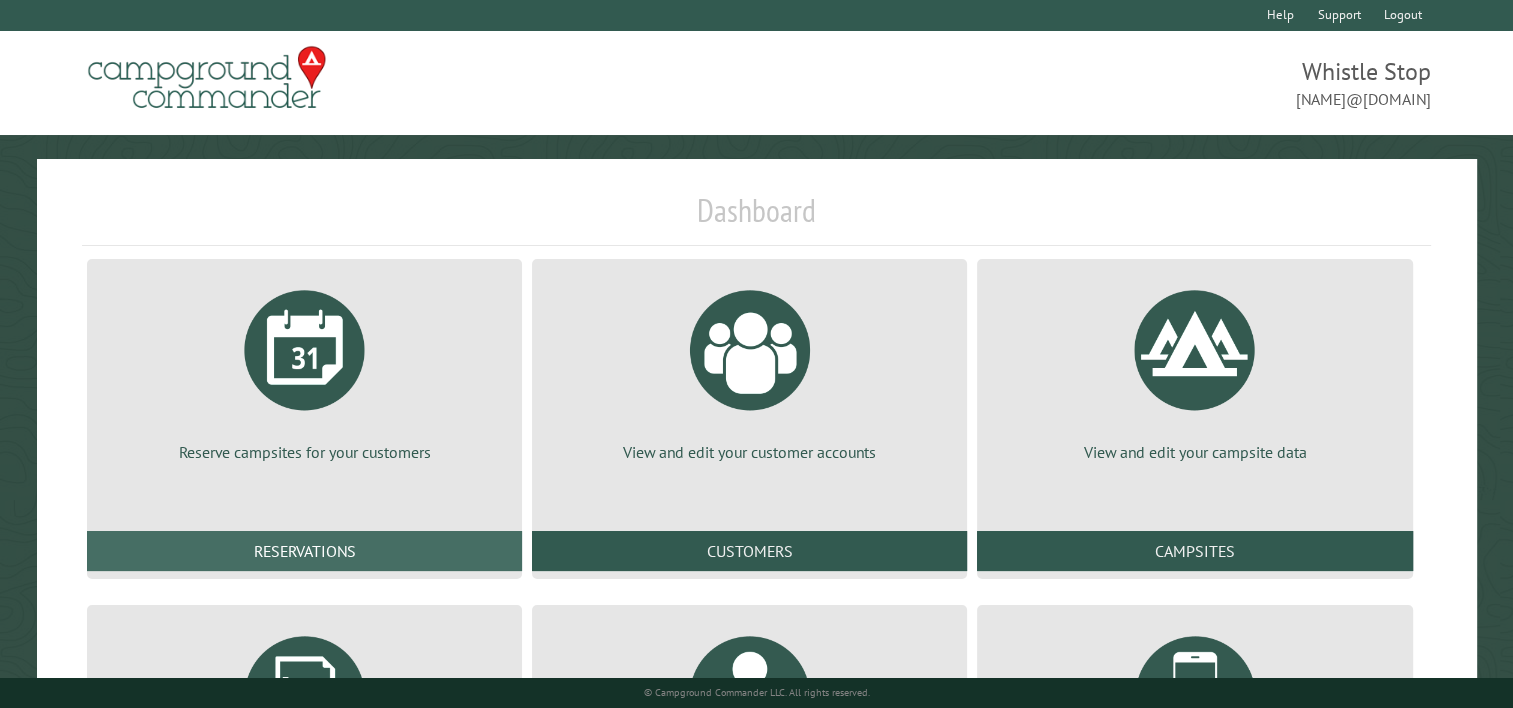 click on "Reservations" at bounding box center (304, 551) 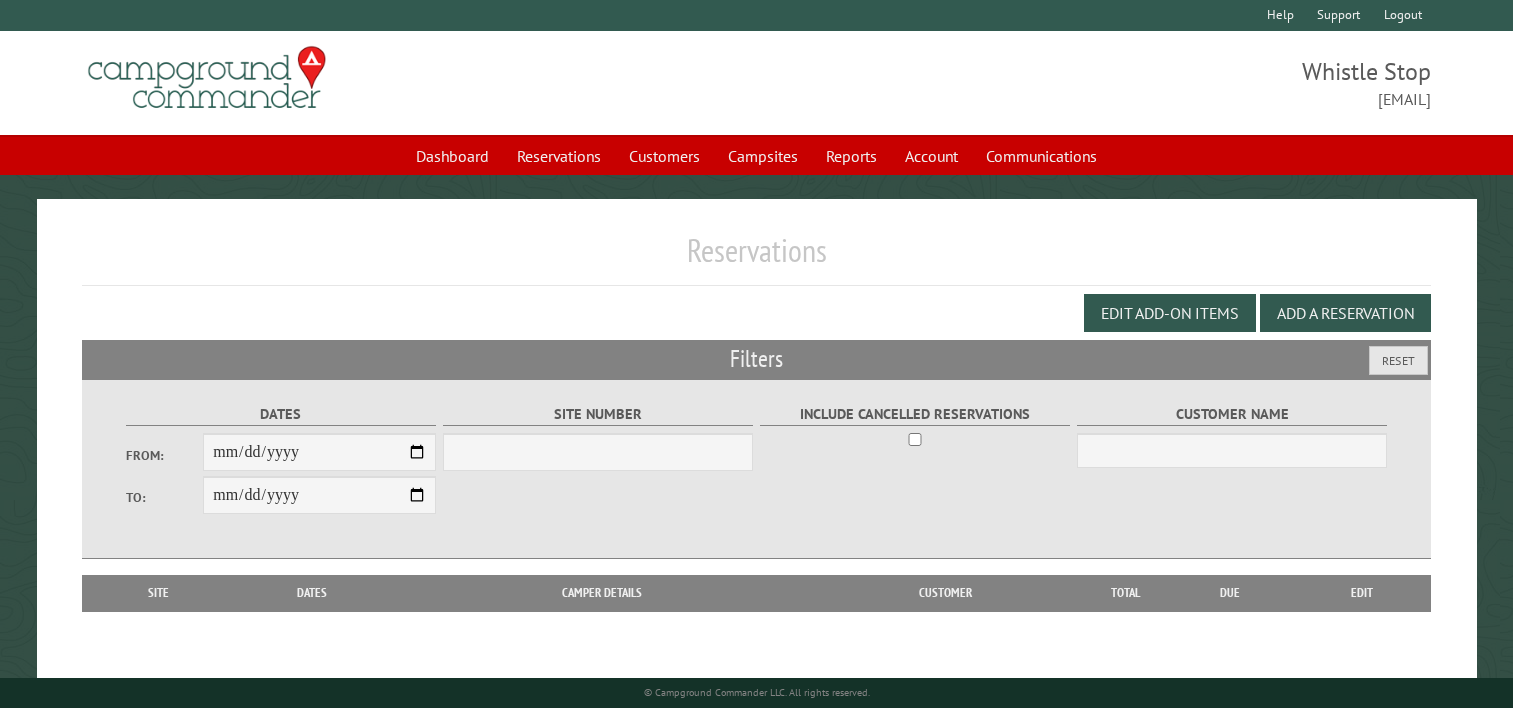 scroll, scrollTop: 0, scrollLeft: 0, axis: both 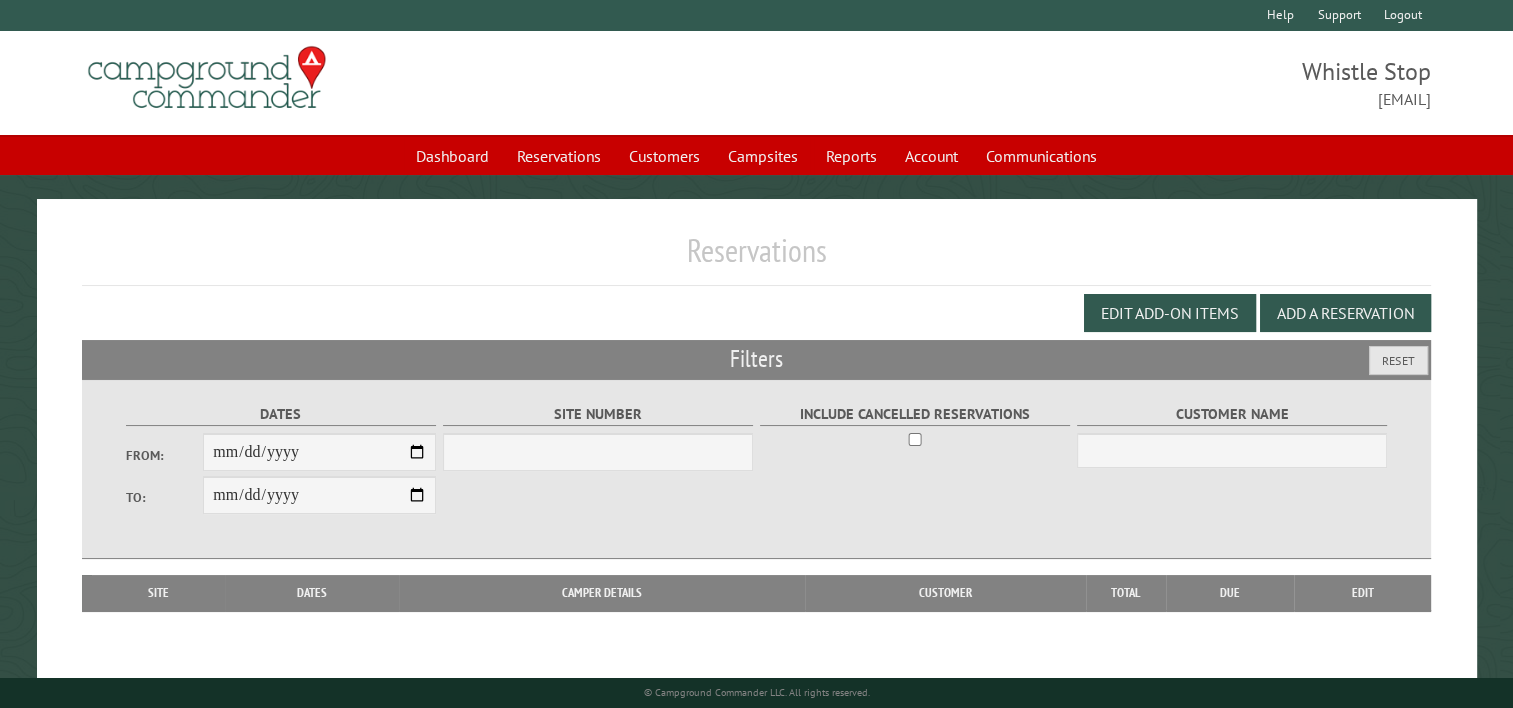 select on "***" 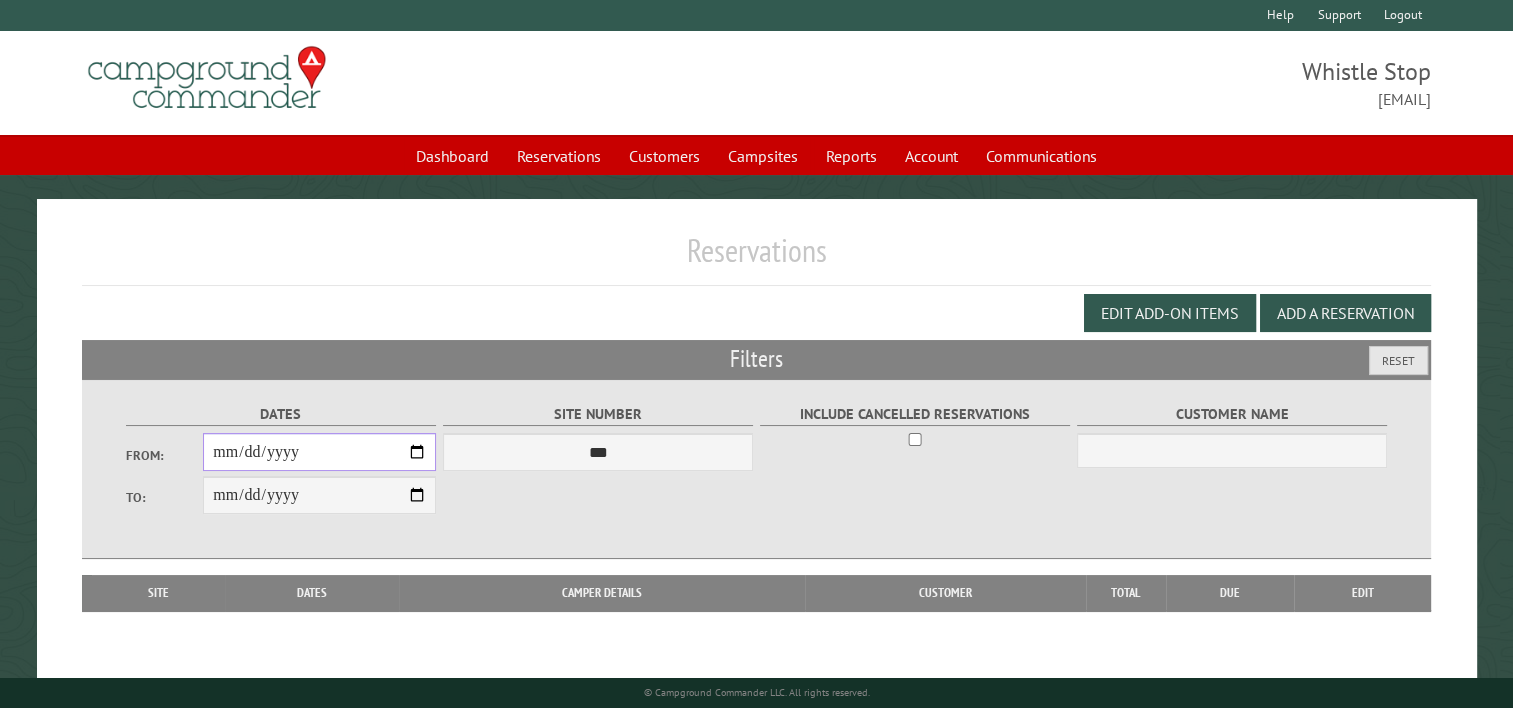 click on "From:" at bounding box center (319, 452) 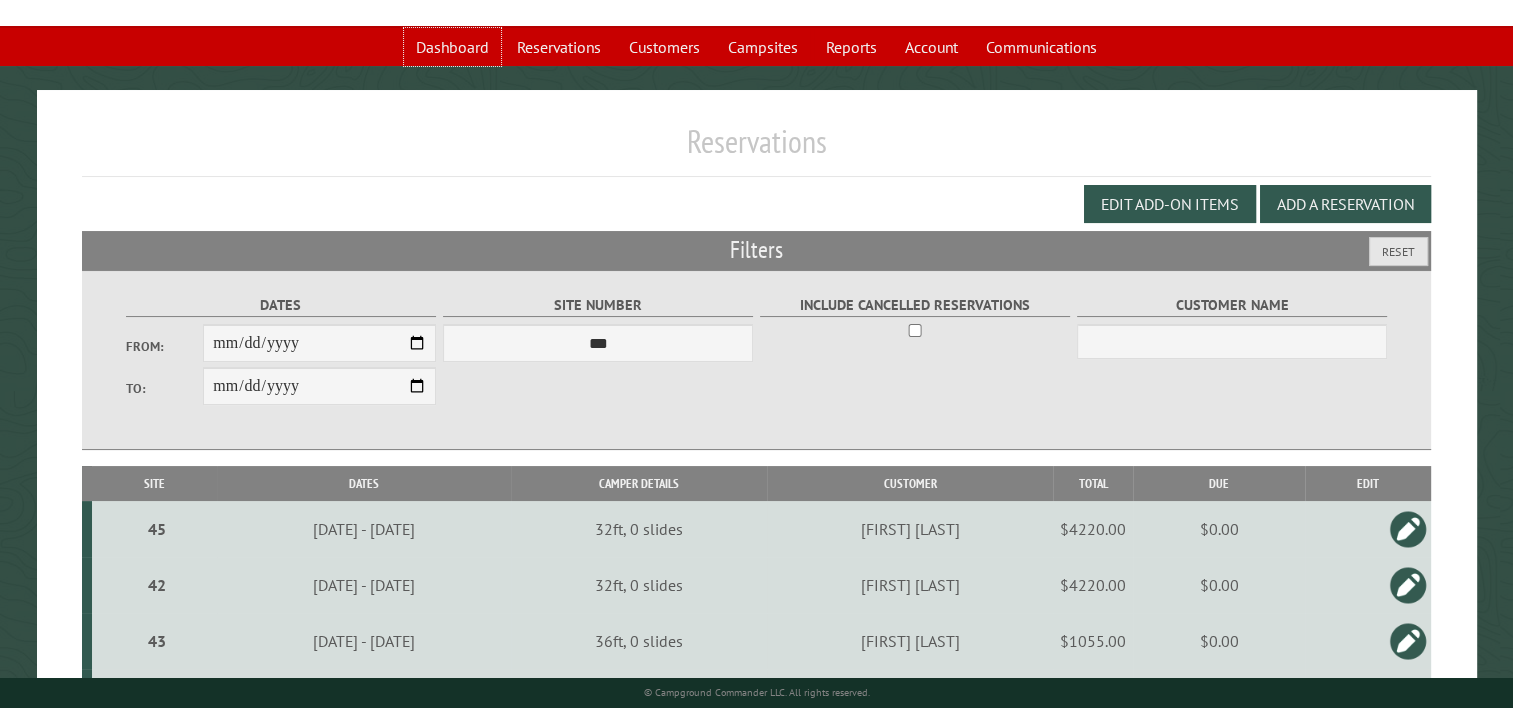 scroll, scrollTop: 0, scrollLeft: 0, axis: both 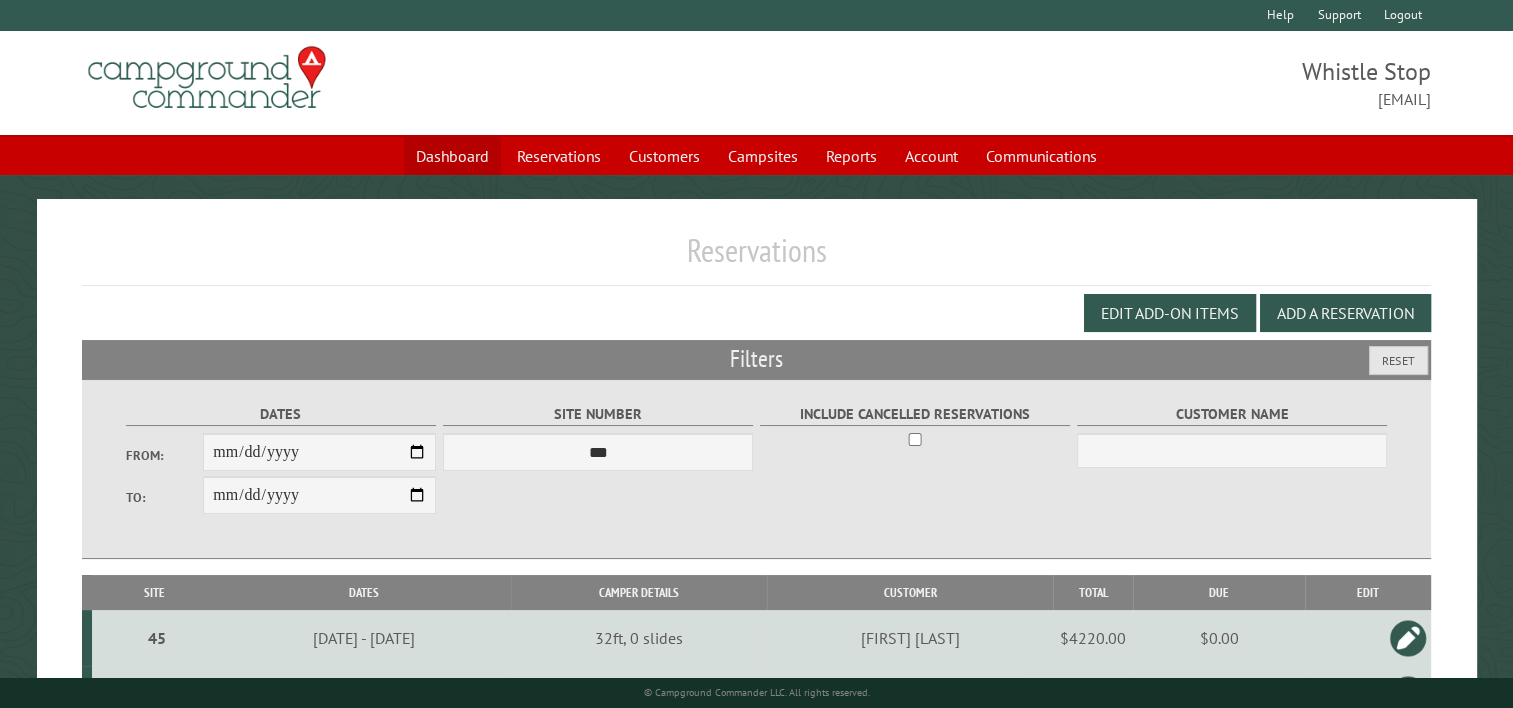 click on "Dashboard" at bounding box center (452, 156) 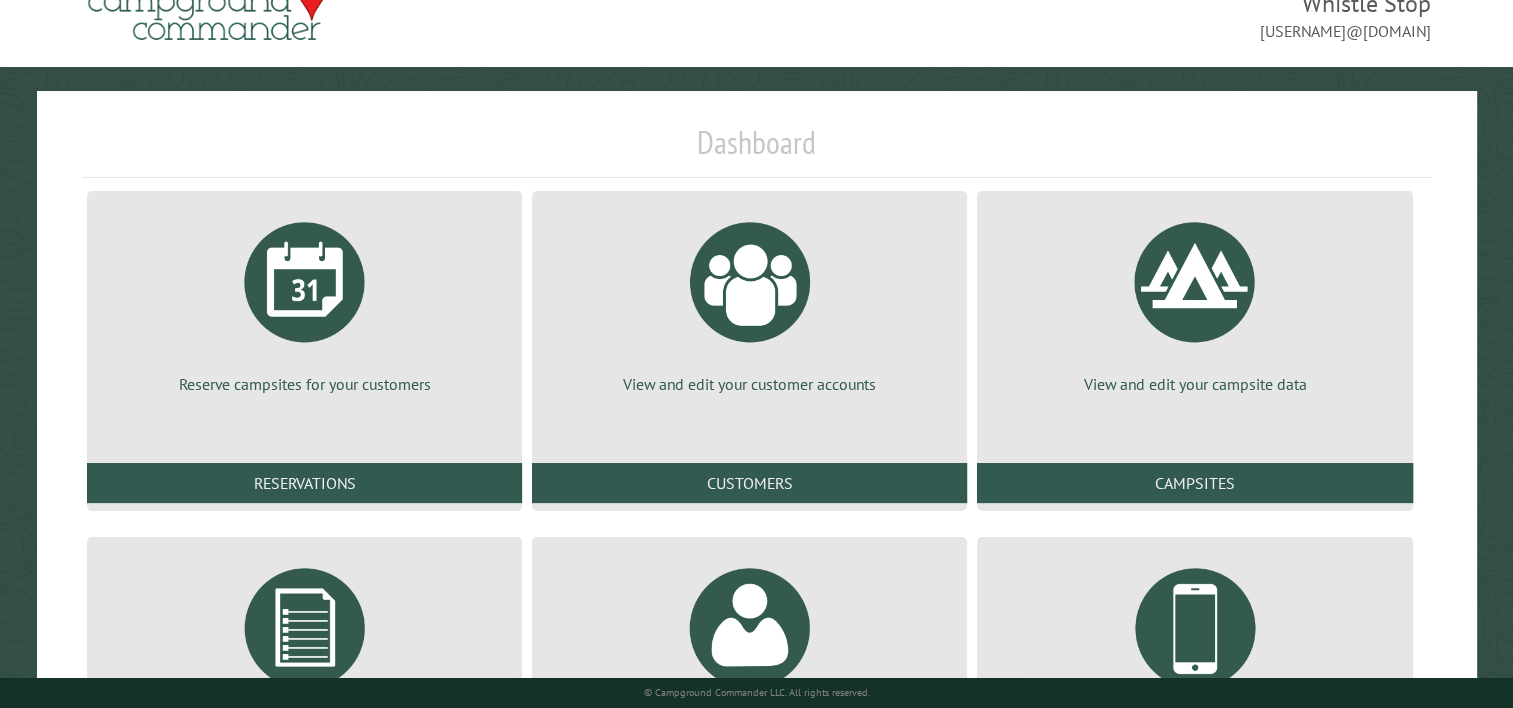scroll, scrollTop: 293, scrollLeft: 0, axis: vertical 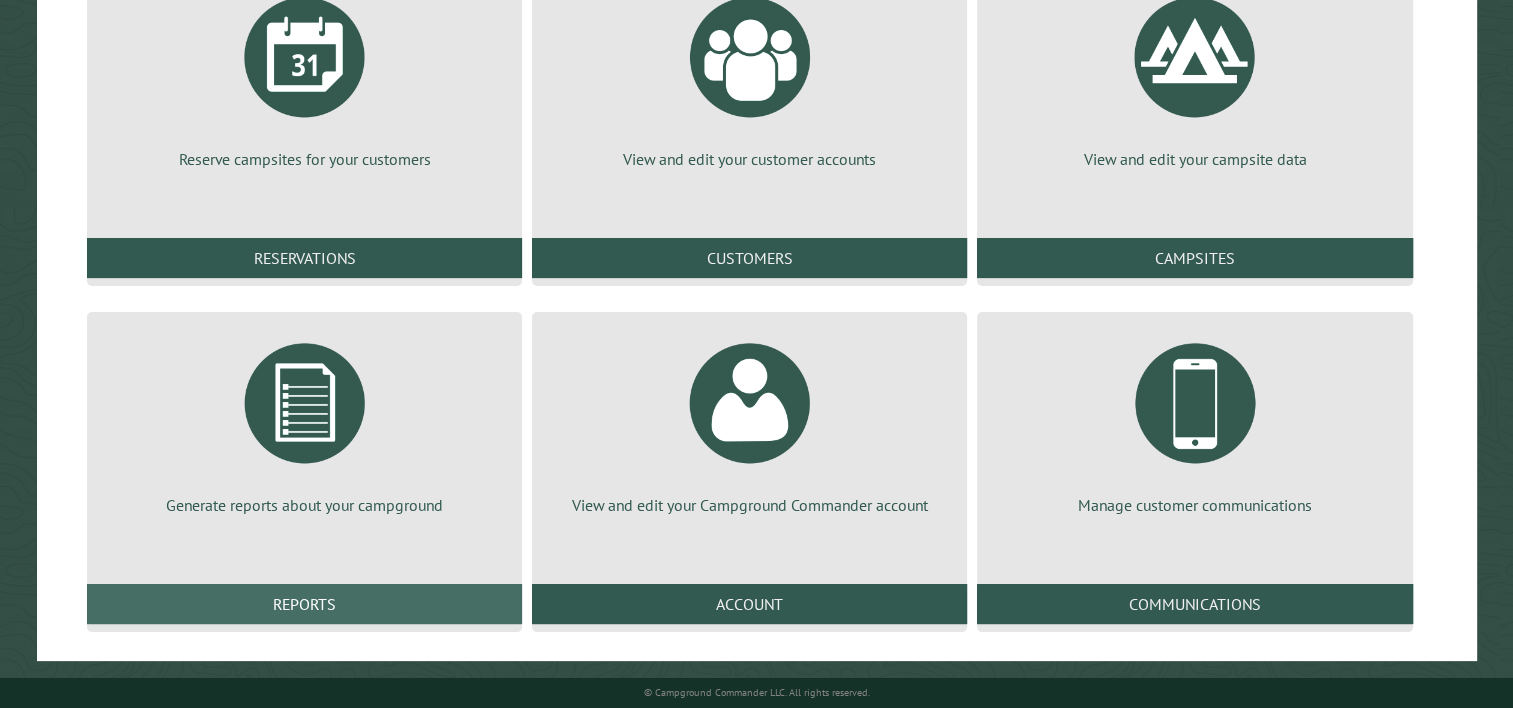 click on "Reports" at bounding box center (304, 604) 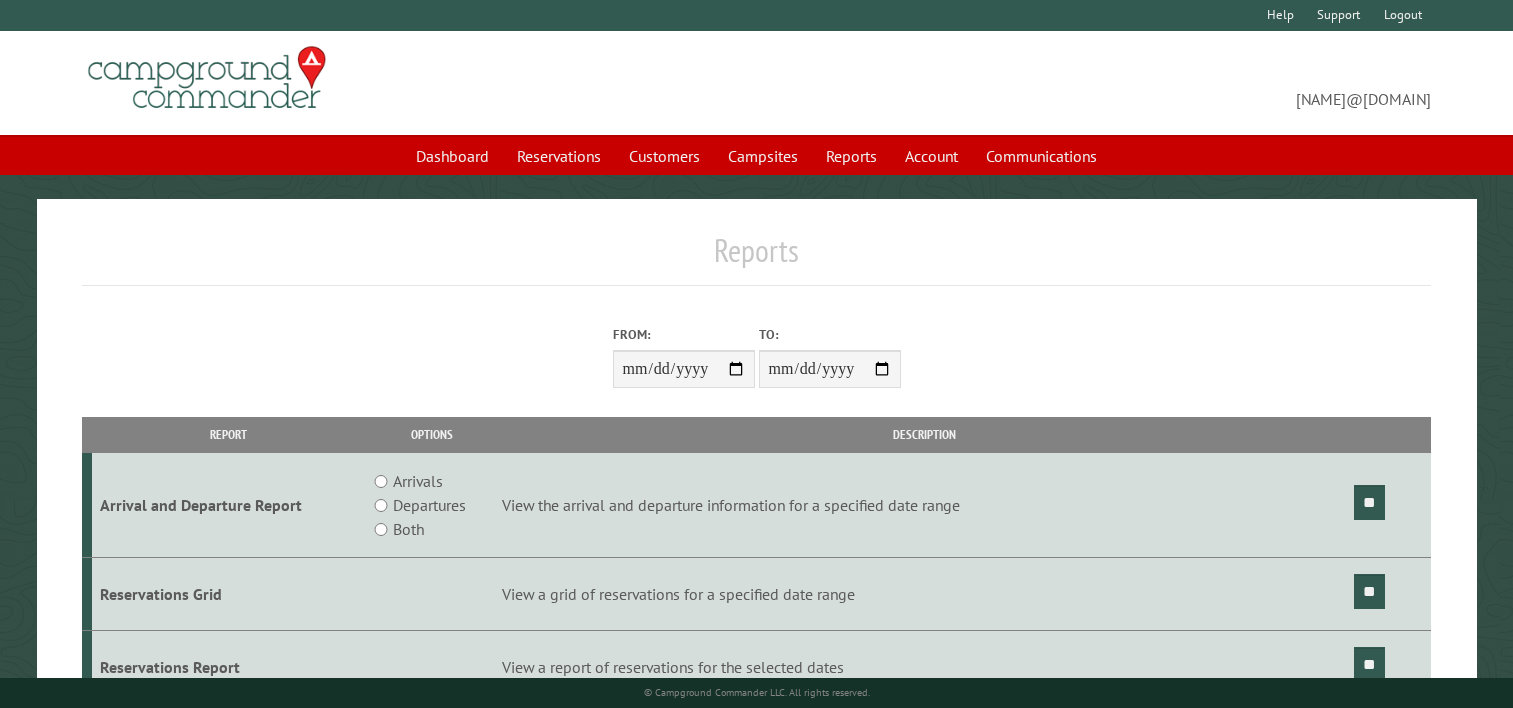 scroll, scrollTop: 0, scrollLeft: 0, axis: both 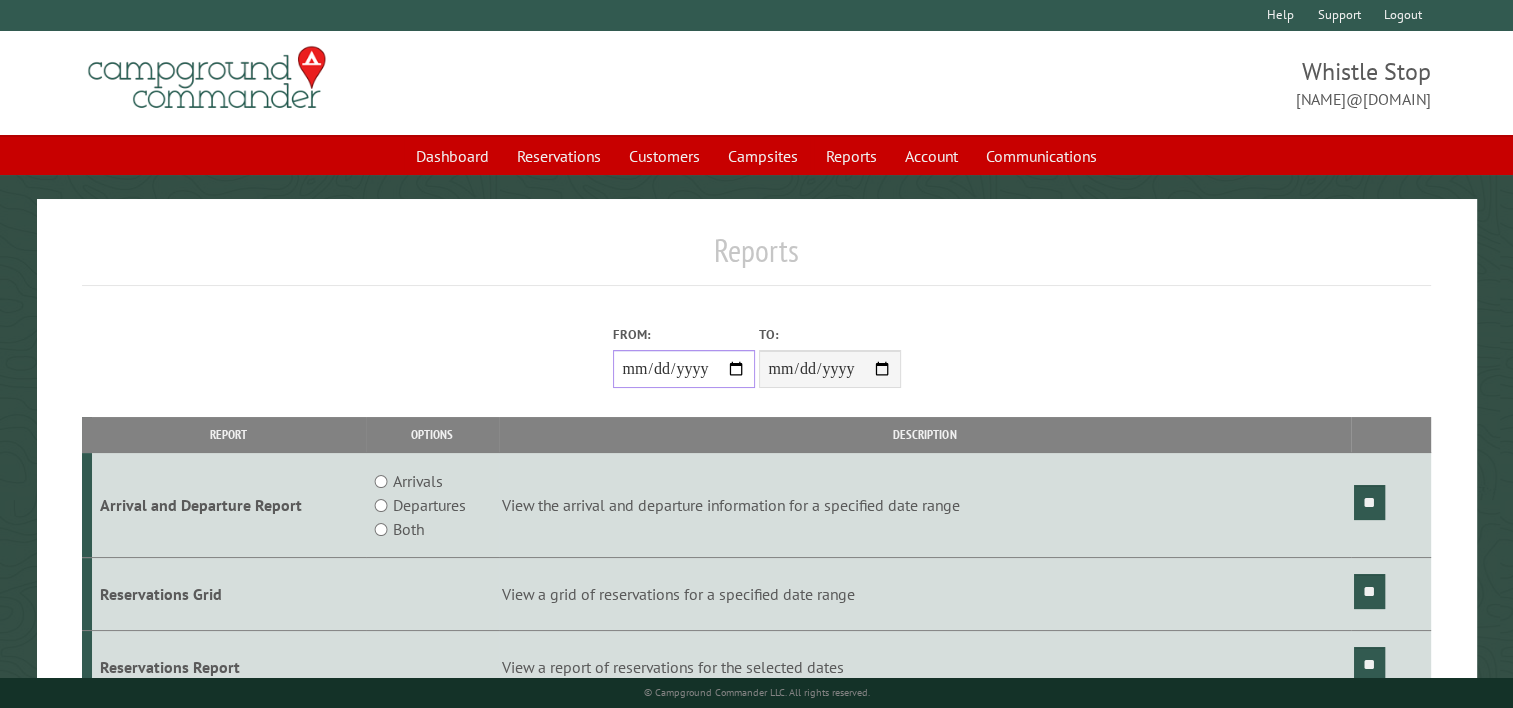 click on "From:" at bounding box center (684, 369) 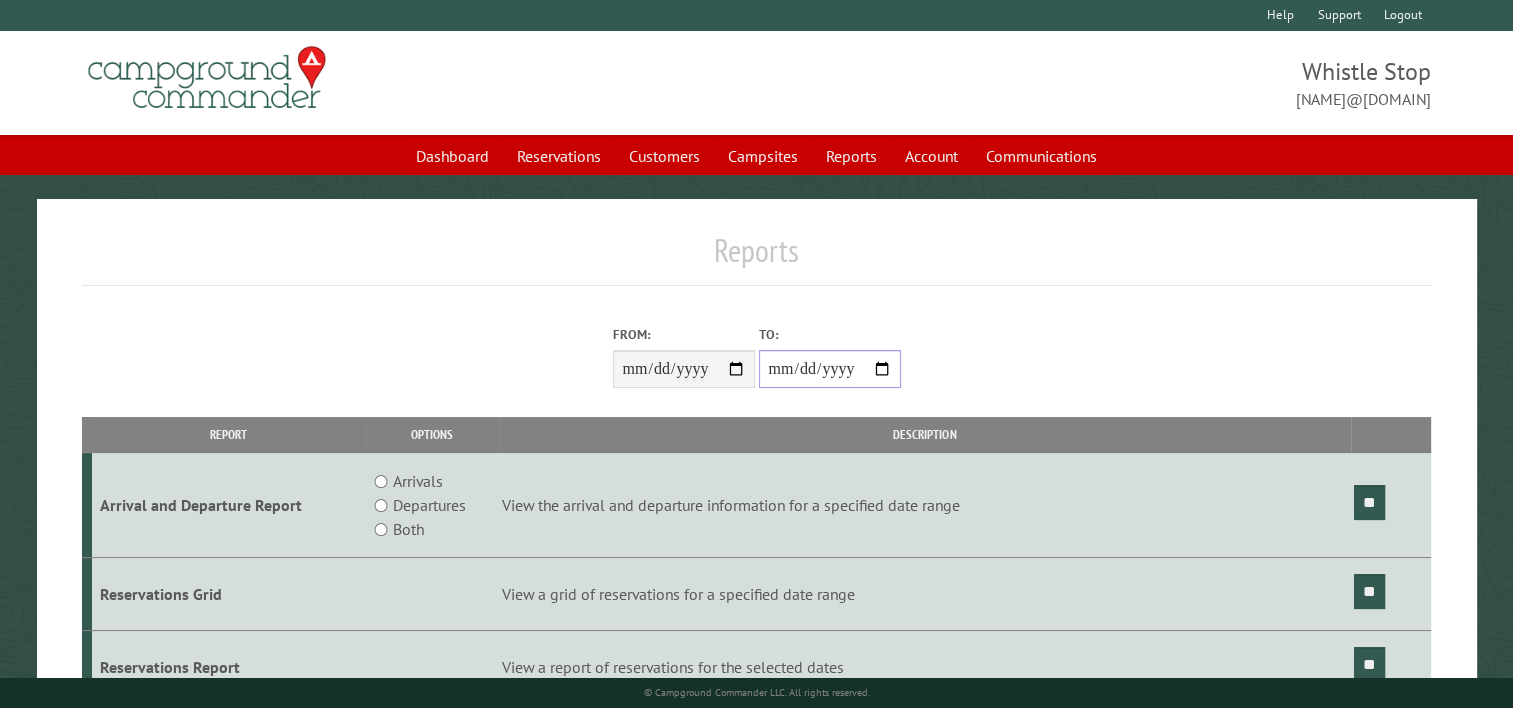 click on "**********" at bounding box center (830, 369) 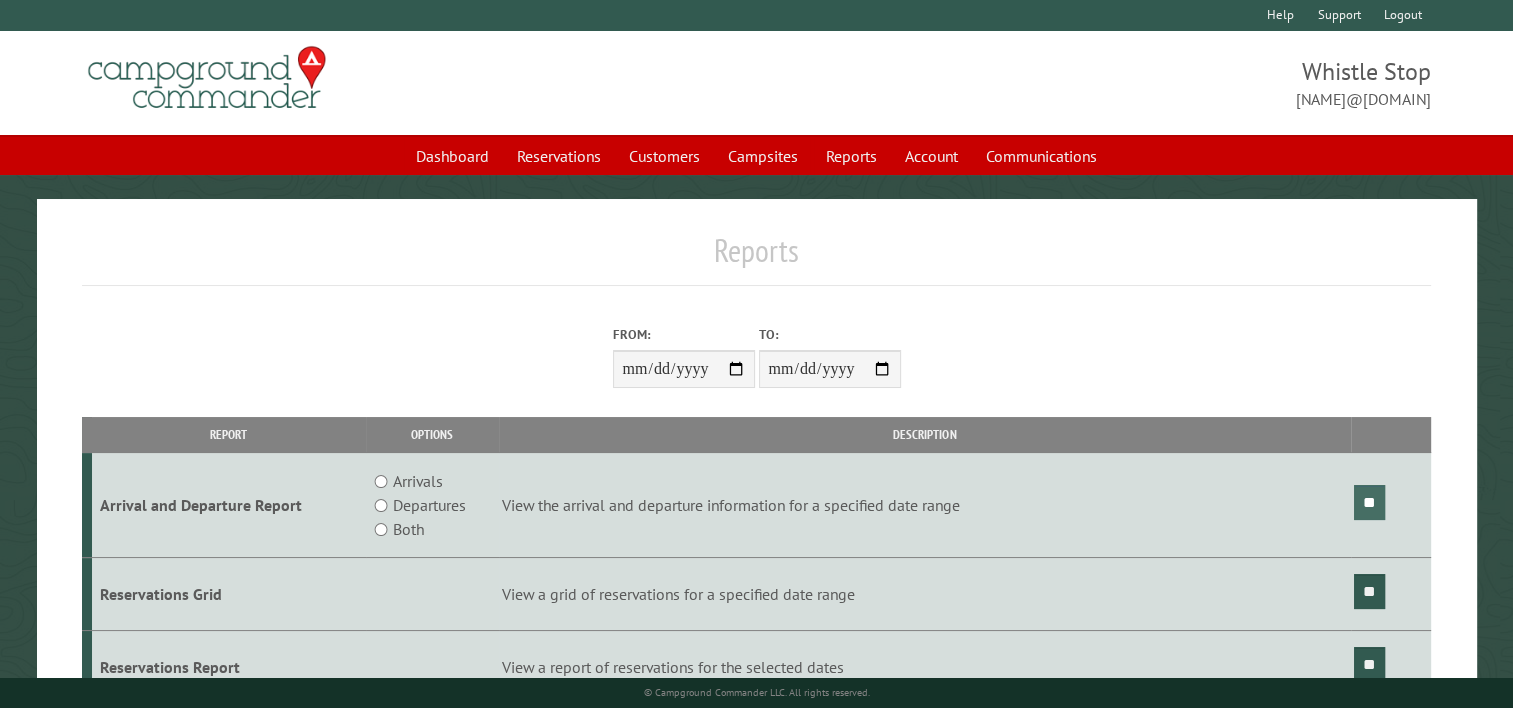 click on "**" at bounding box center [1369, 502] 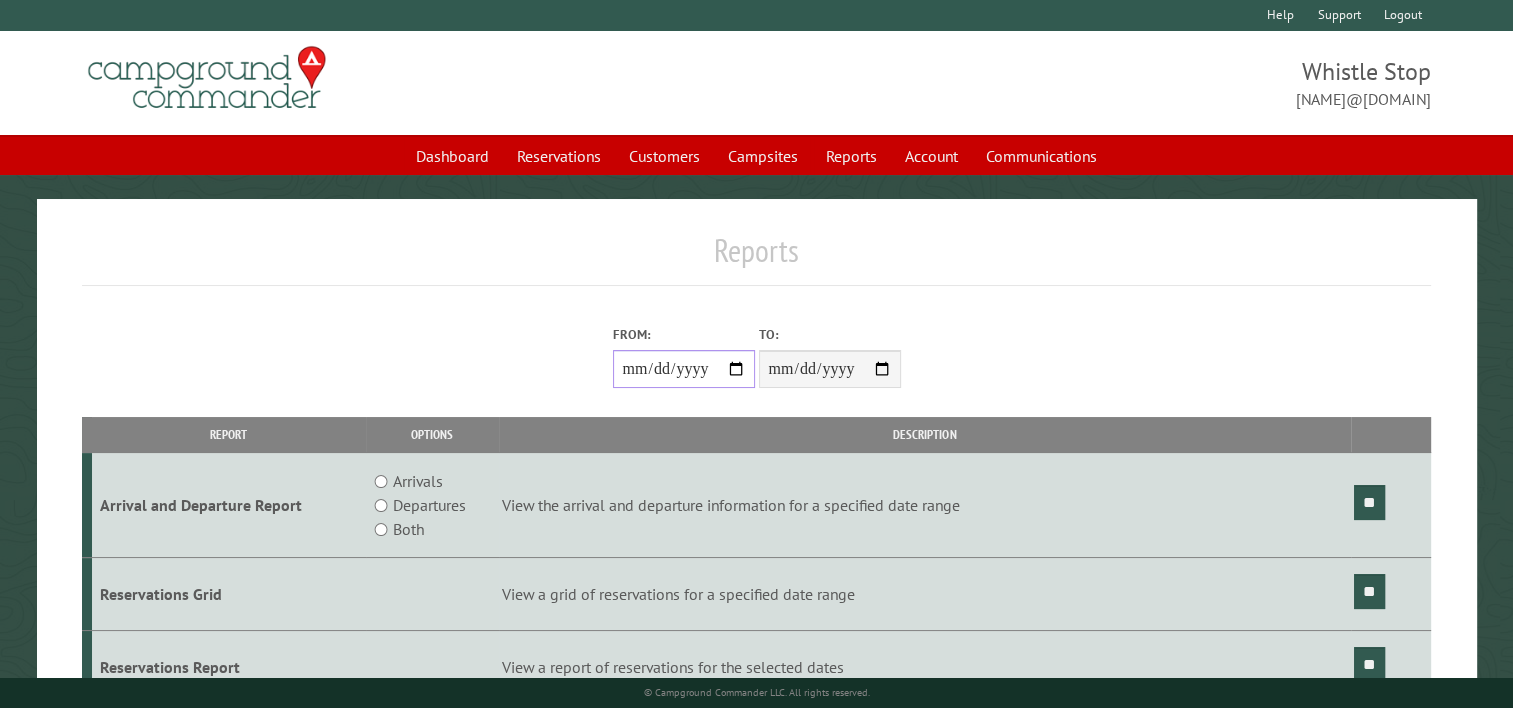 click on "**********" at bounding box center [684, 369] 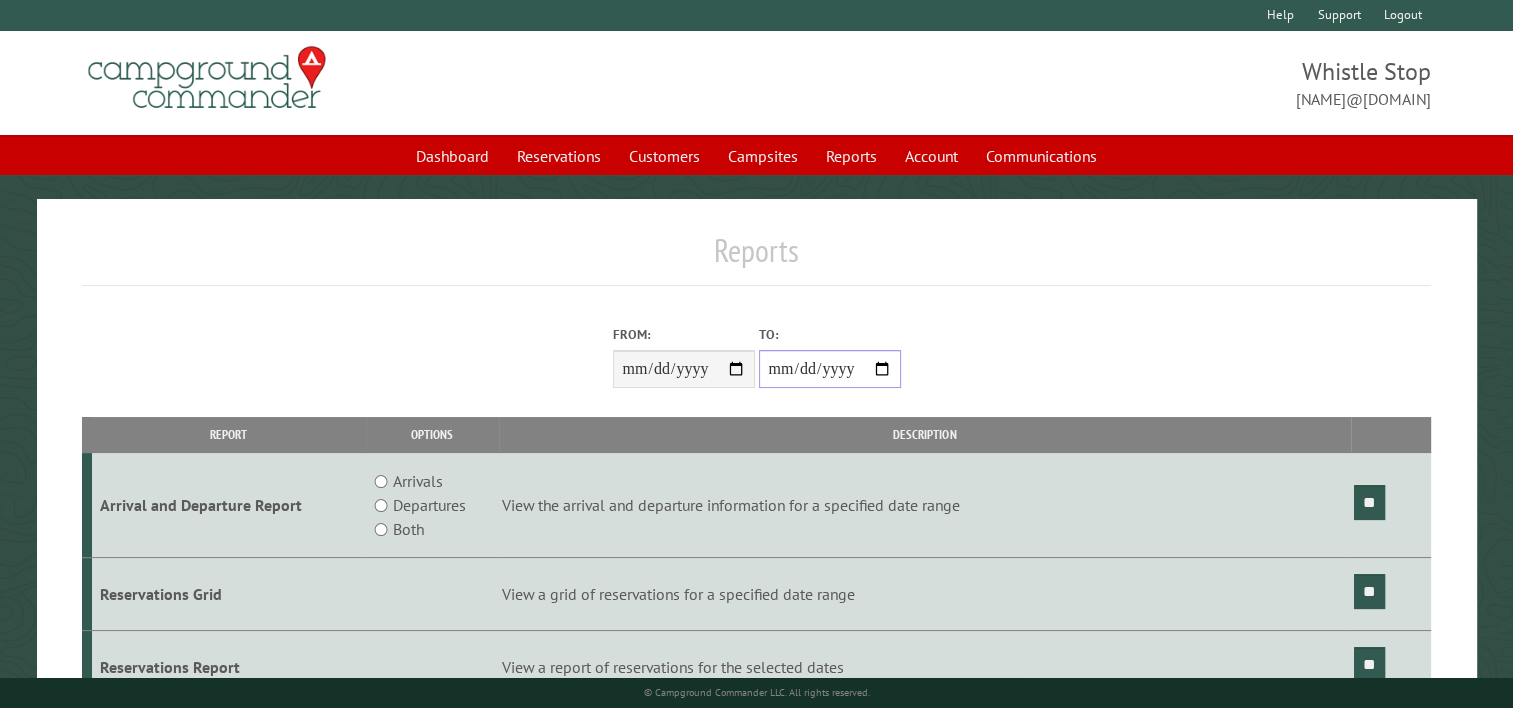 drag, startPoint x: 885, startPoint y: 365, endPoint x: 884, endPoint y: 381, distance: 16.03122 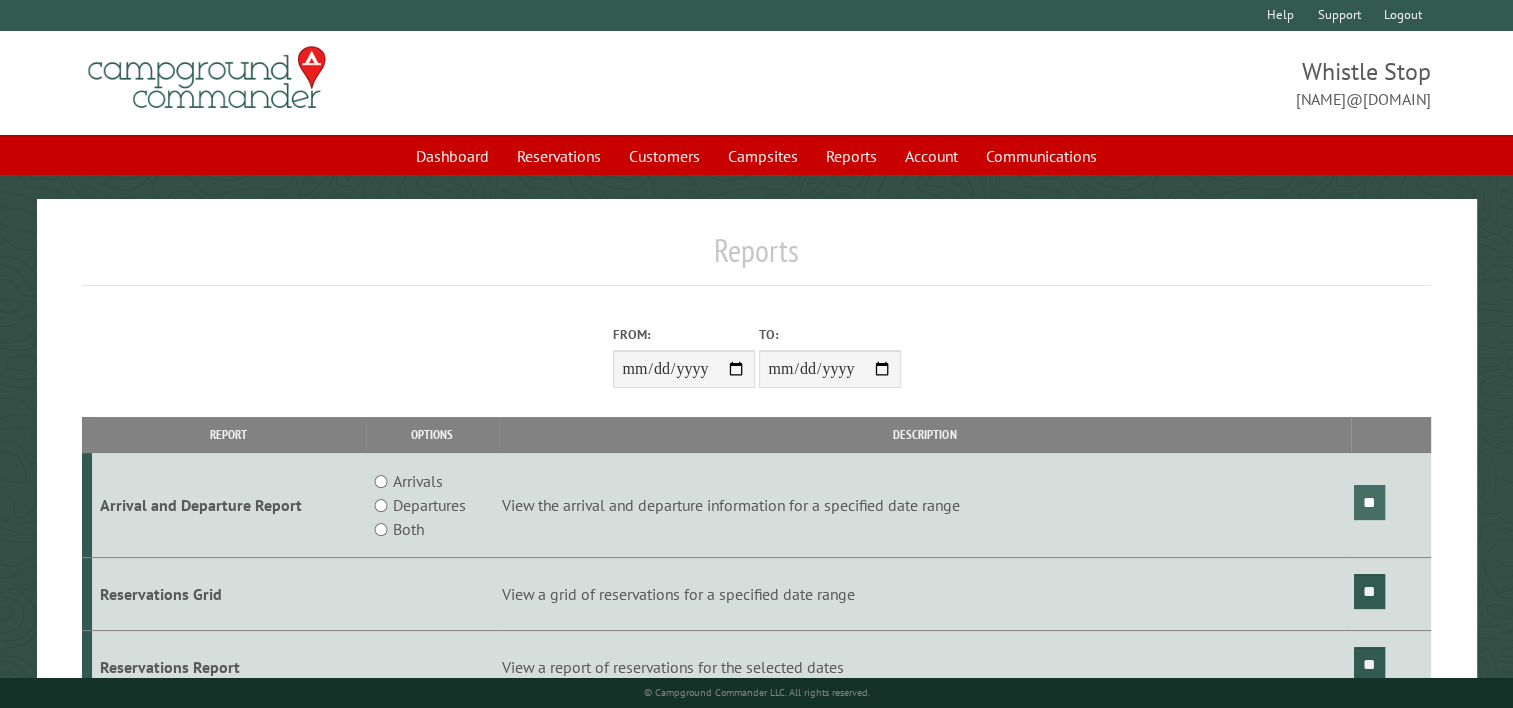 click on "**" at bounding box center (1369, 502) 